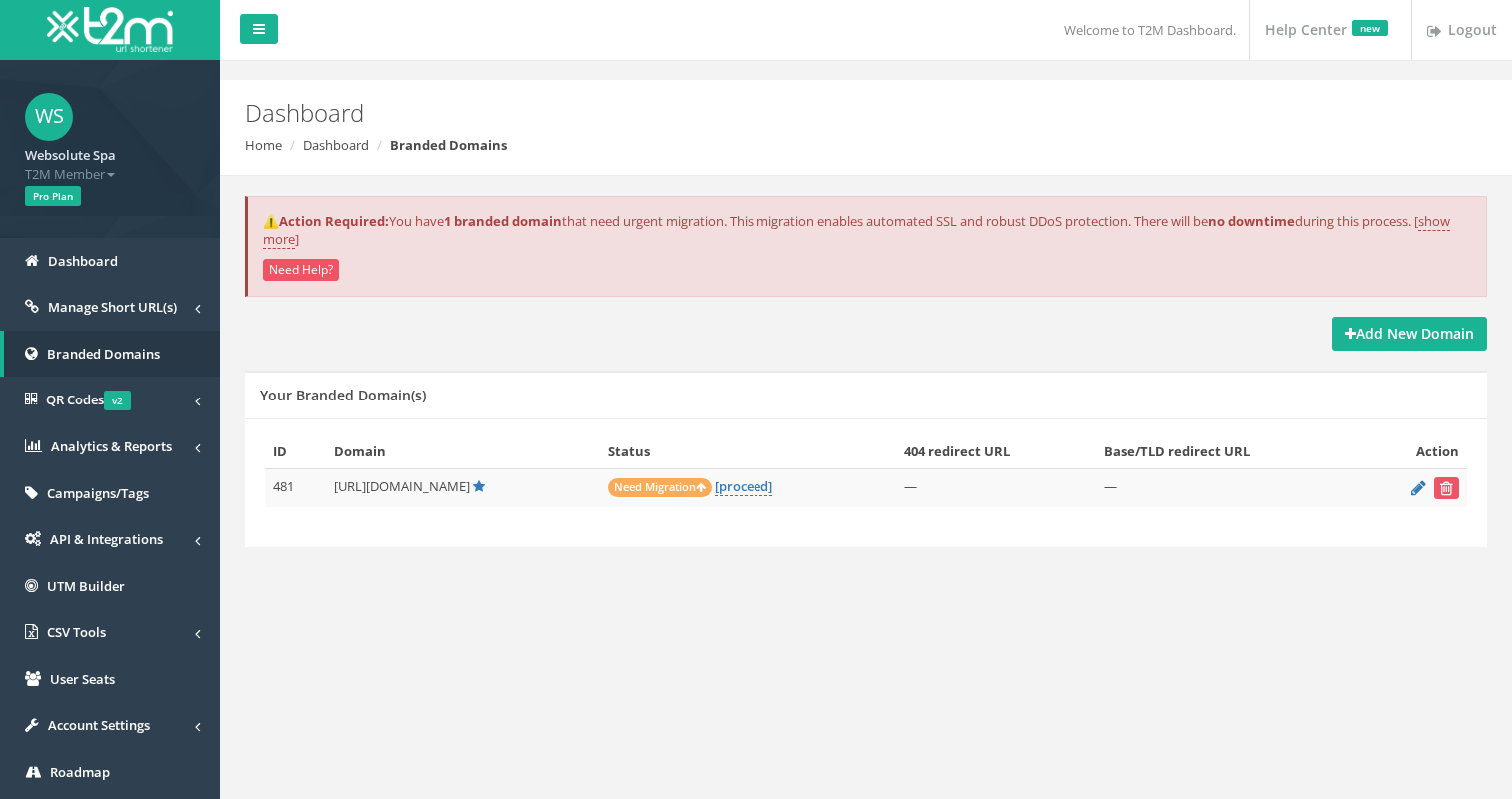 scroll, scrollTop: 0, scrollLeft: 0, axis: both 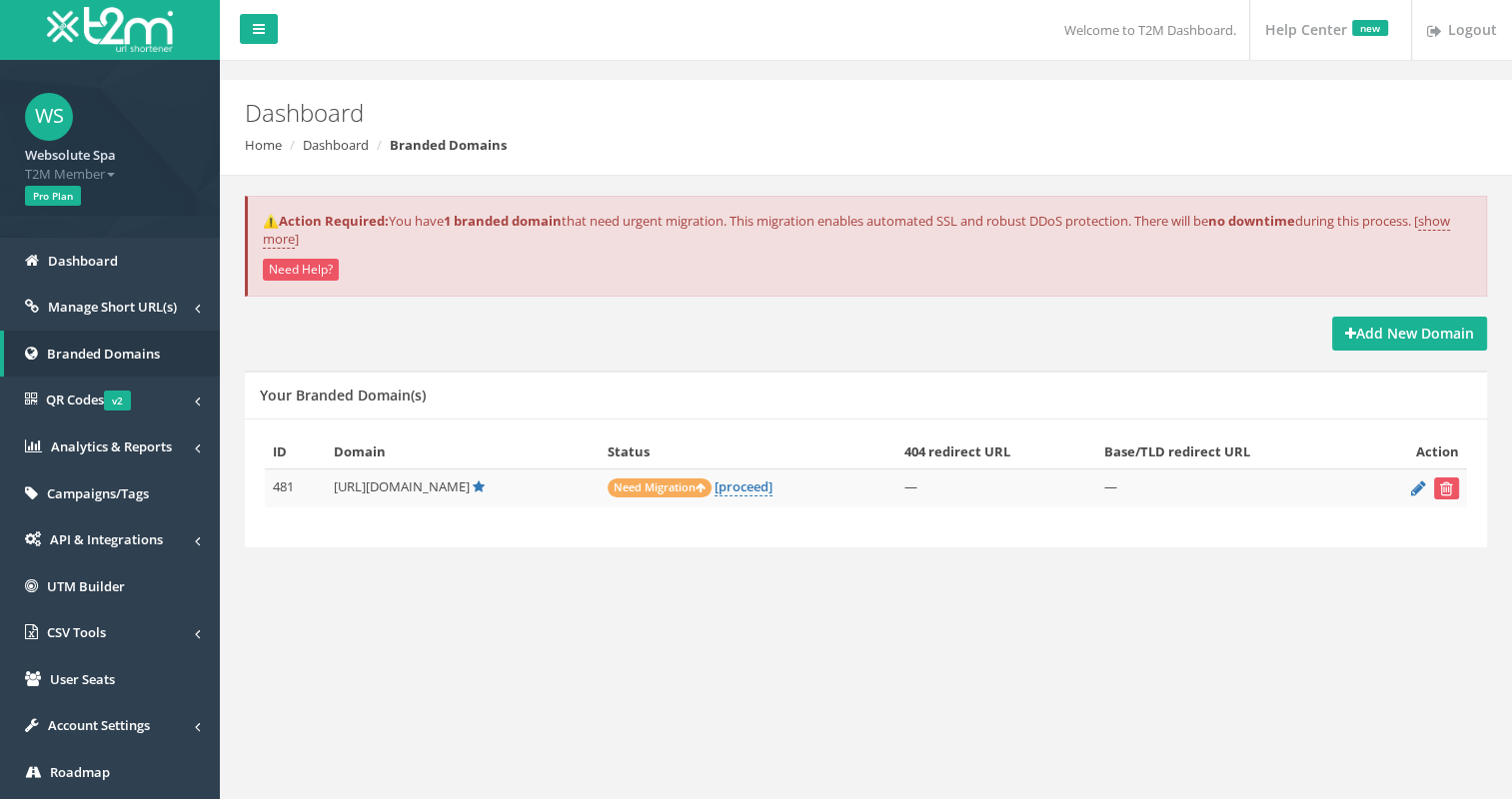 click on "⚠️Action Required:
You have  1 branded domain  that need urgent migration.
This migration enables automated SSL and robust DDoS protection. There will be  no downtime  during this process.
[ show more ]" at bounding box center [866, 230] 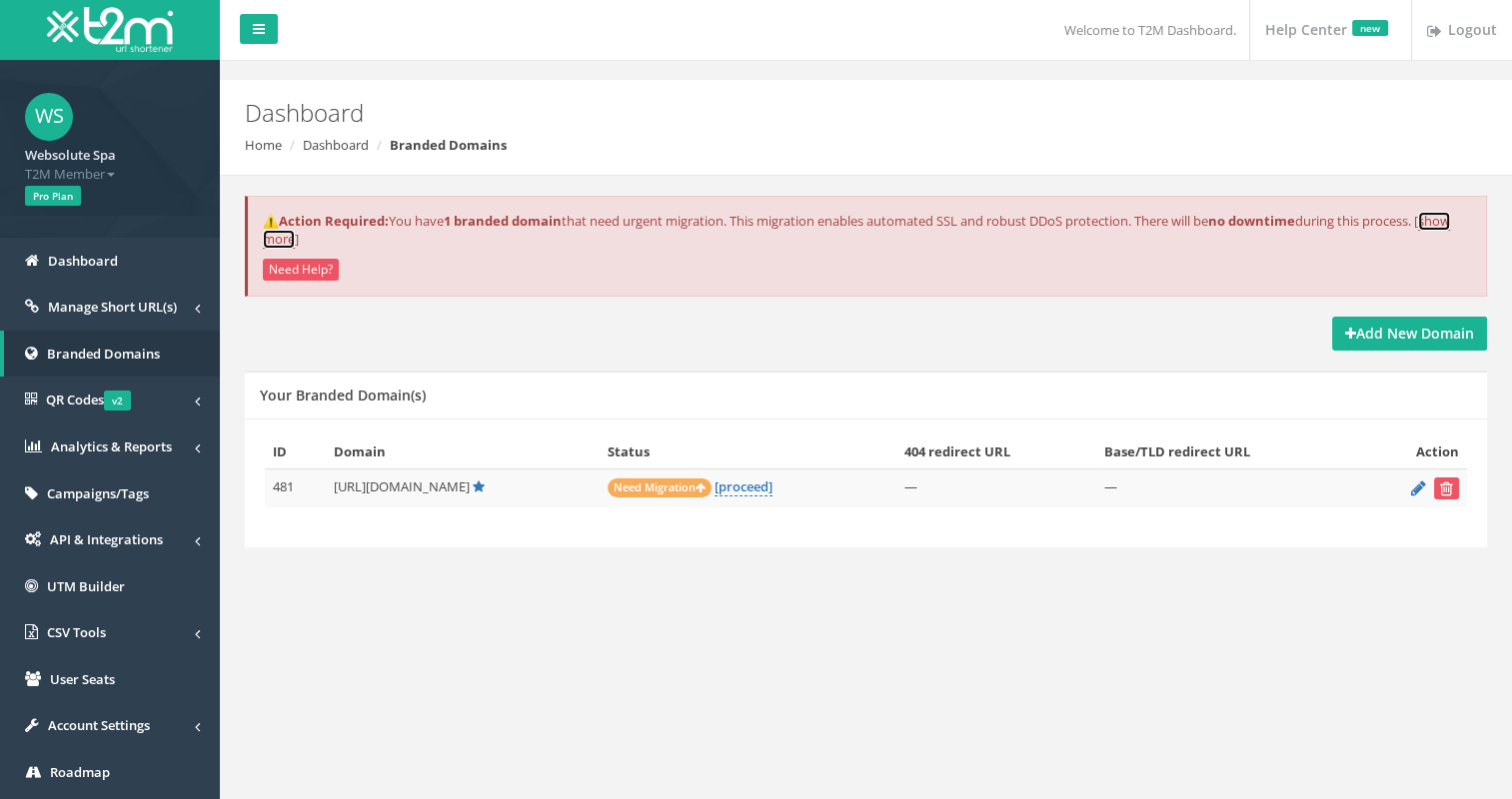 click on "show more" at bounding box center [856, 231] 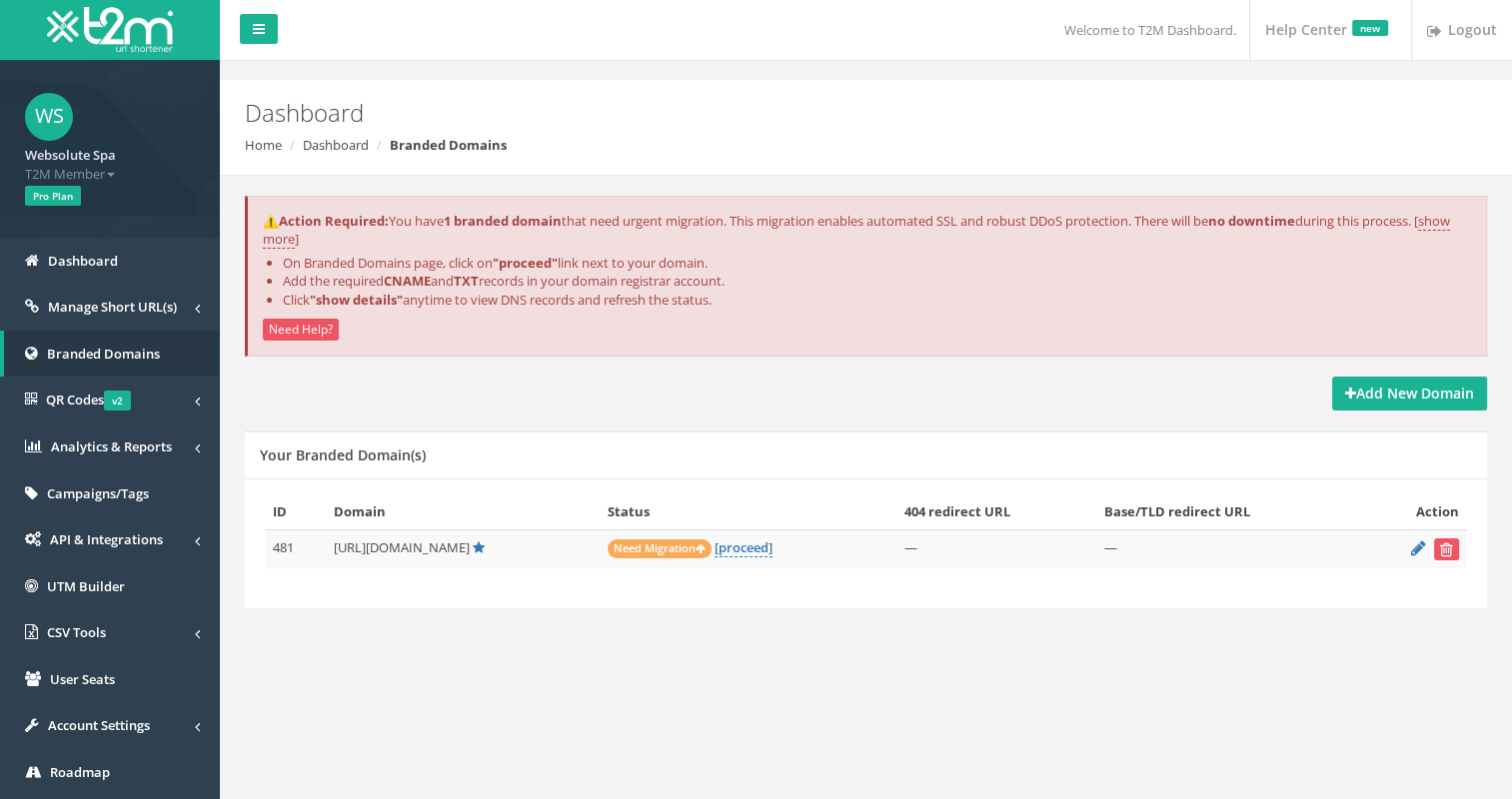 drag, startPoint x: 496, startPoint y: 798, endPoint x: 484, endPoint y: 805, distance: 13.892444 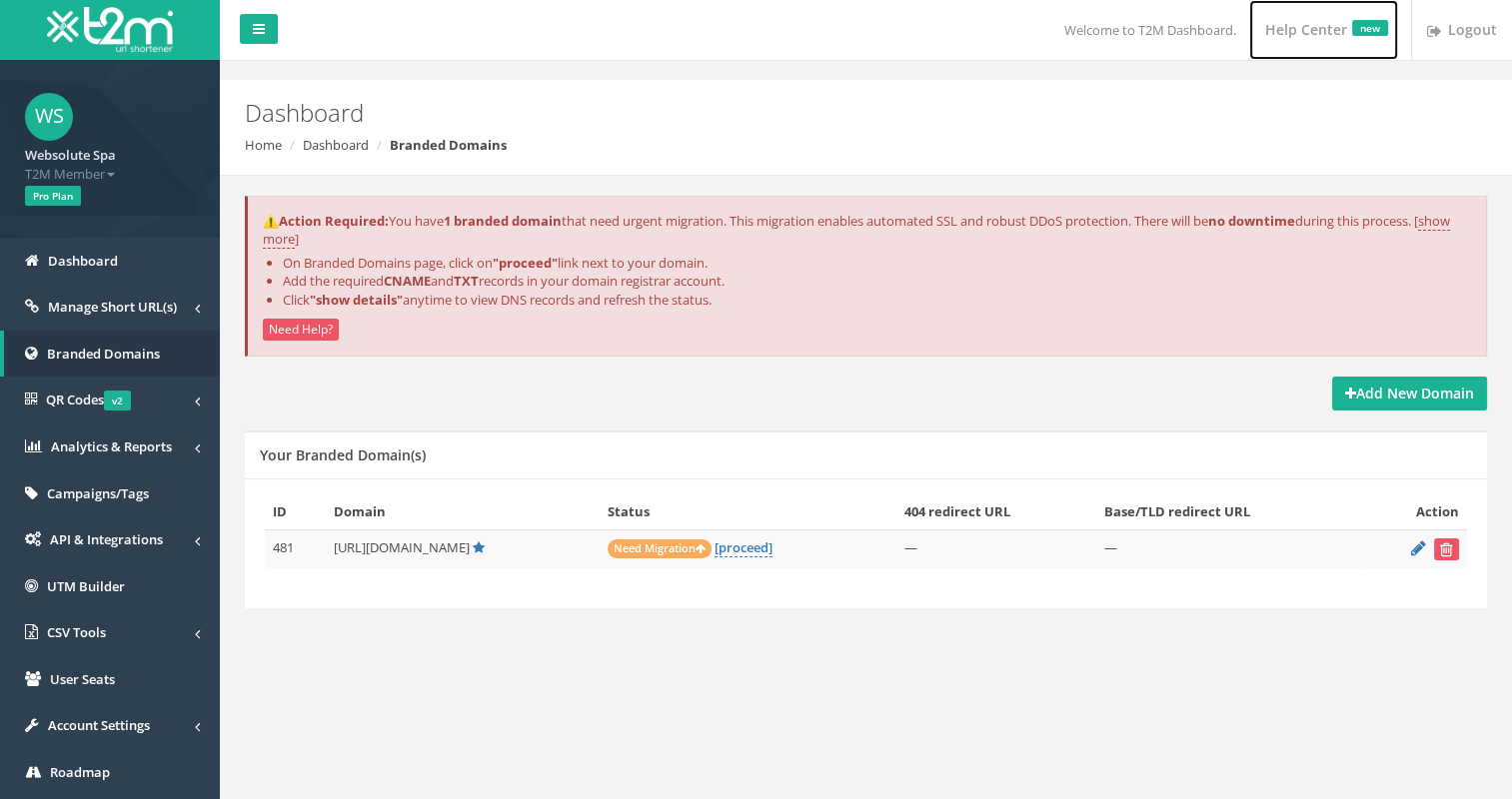 click on "Help Center
new" at bounding box center (1323, 30) 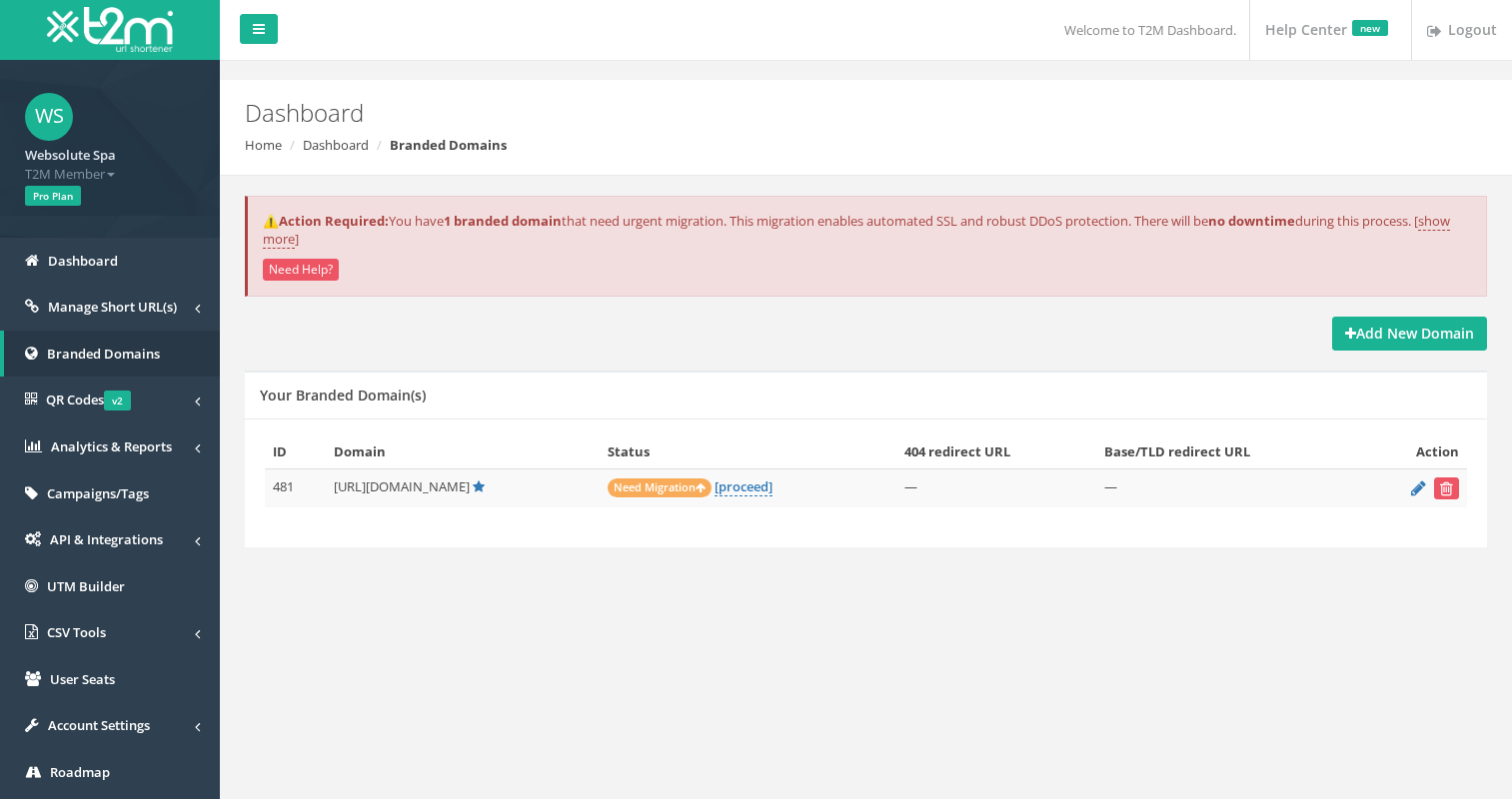 scroll, scrollTop: 0, scrollLeft: 0, axis: both 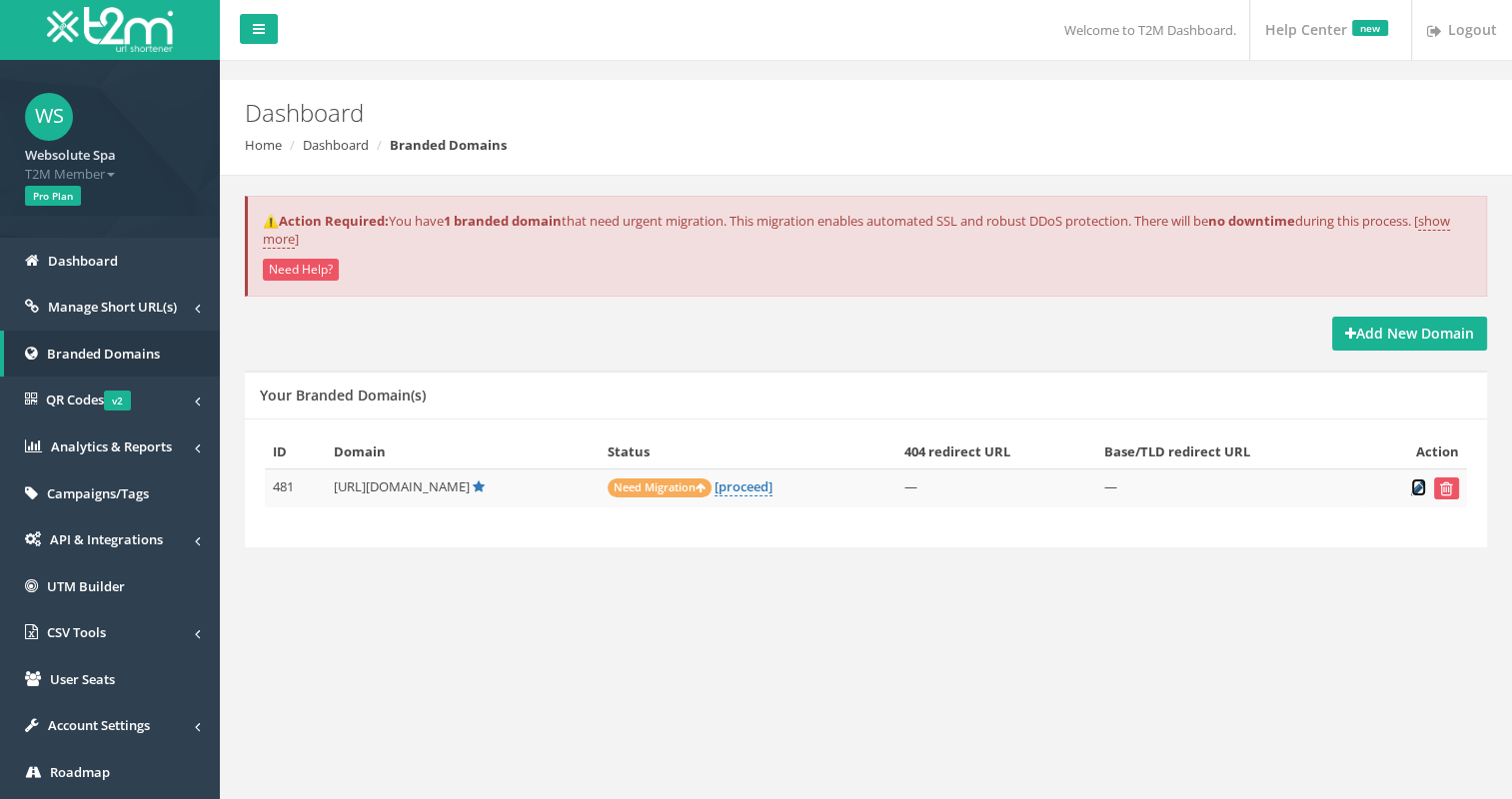 click at bounding box center [1418, 487] 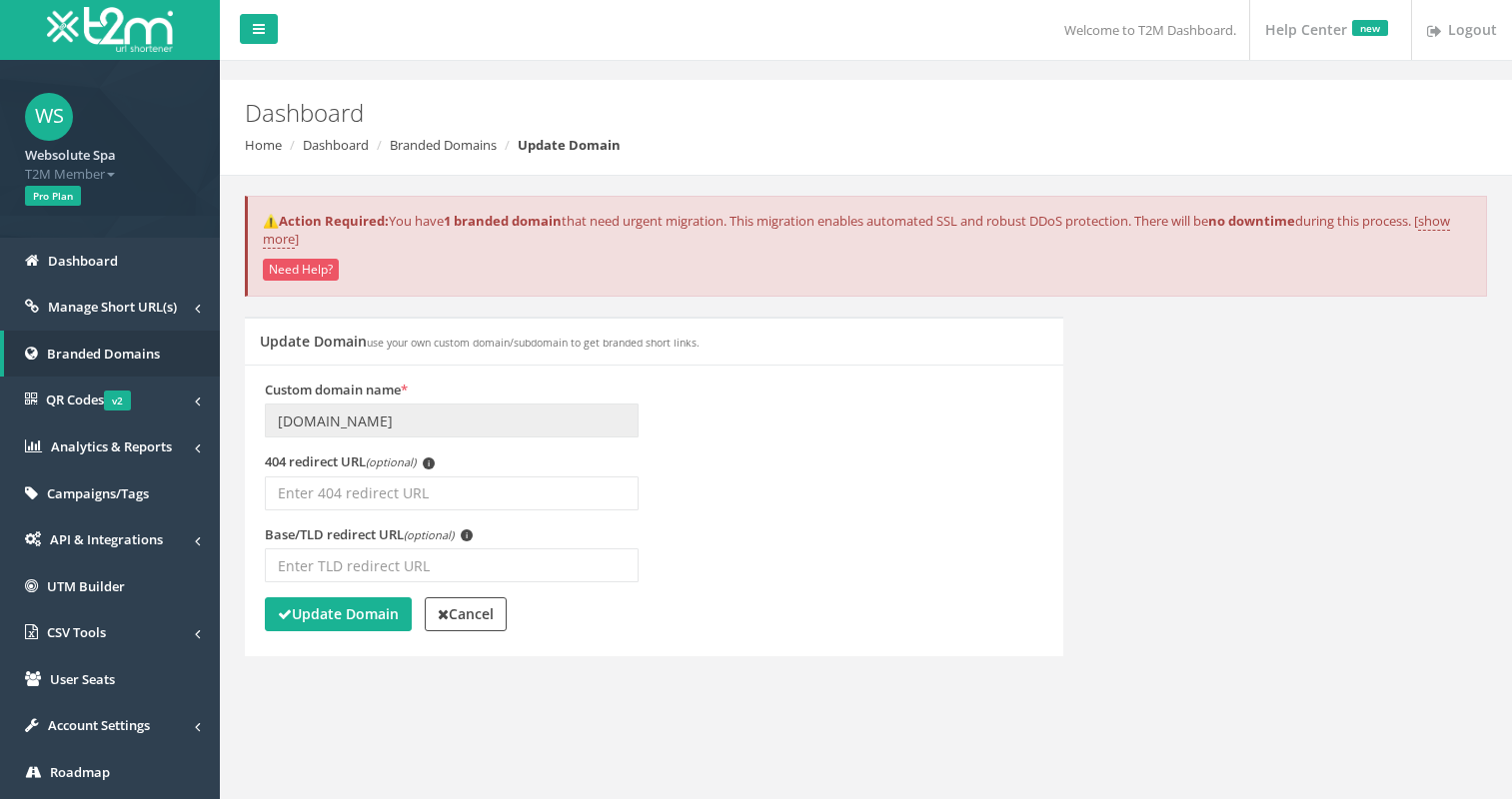 scroll, scrollTop: 0, scrollLeft: 0, axis: both 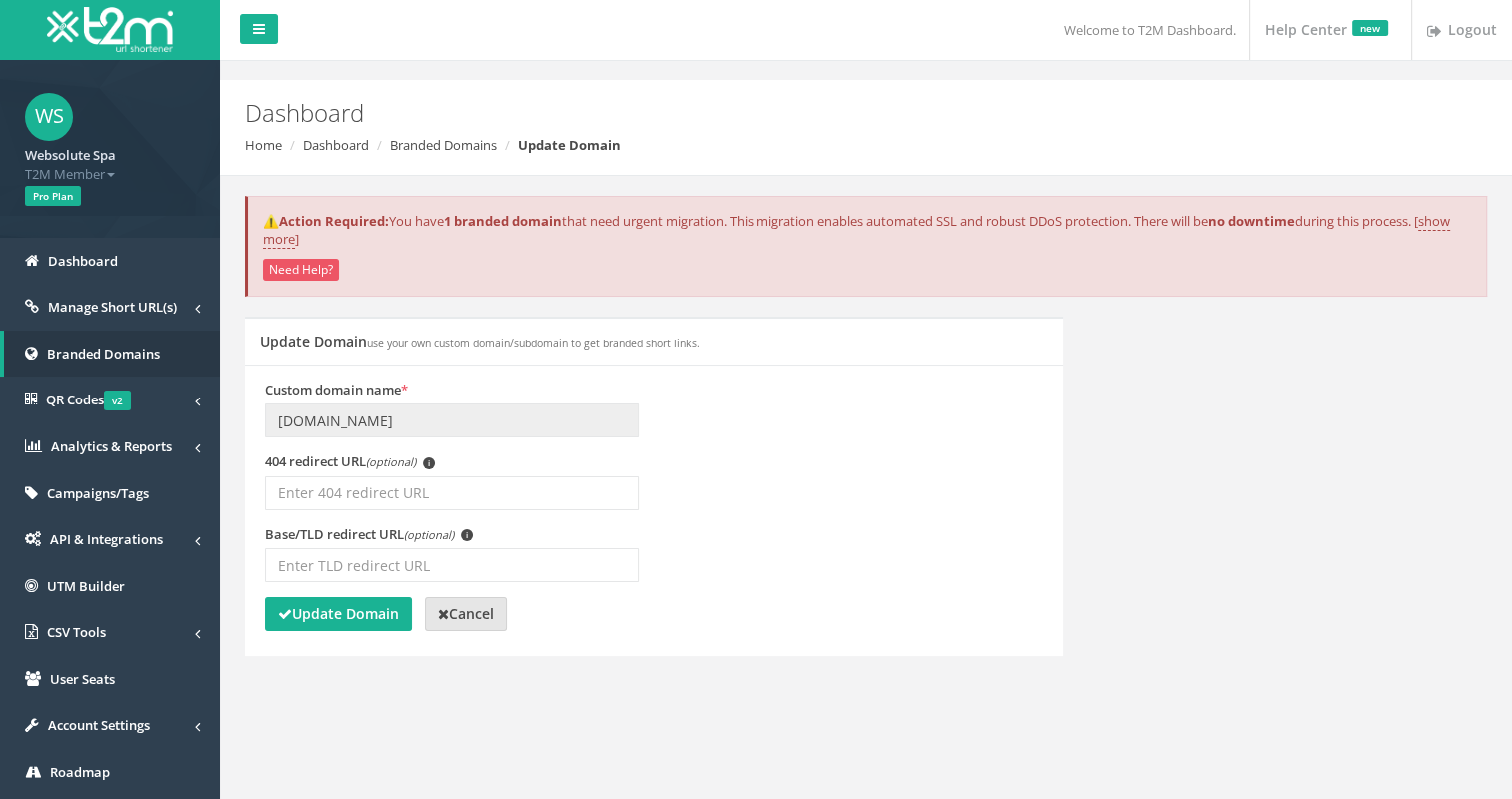 click on "Cancel" at bounding box center (466, 613) 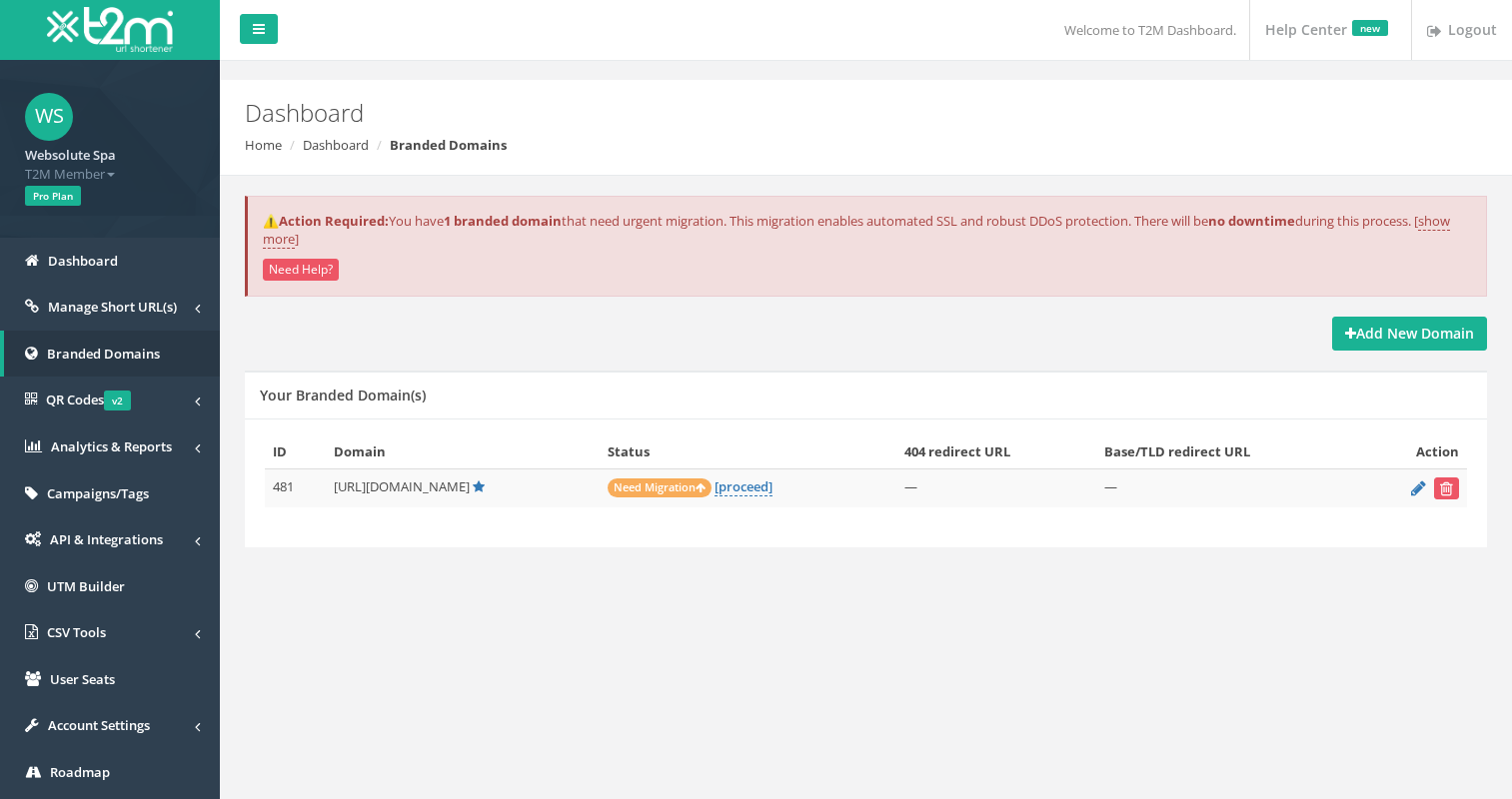 scroll, scrollTop: 0, scrollLeft: 0, axis: both 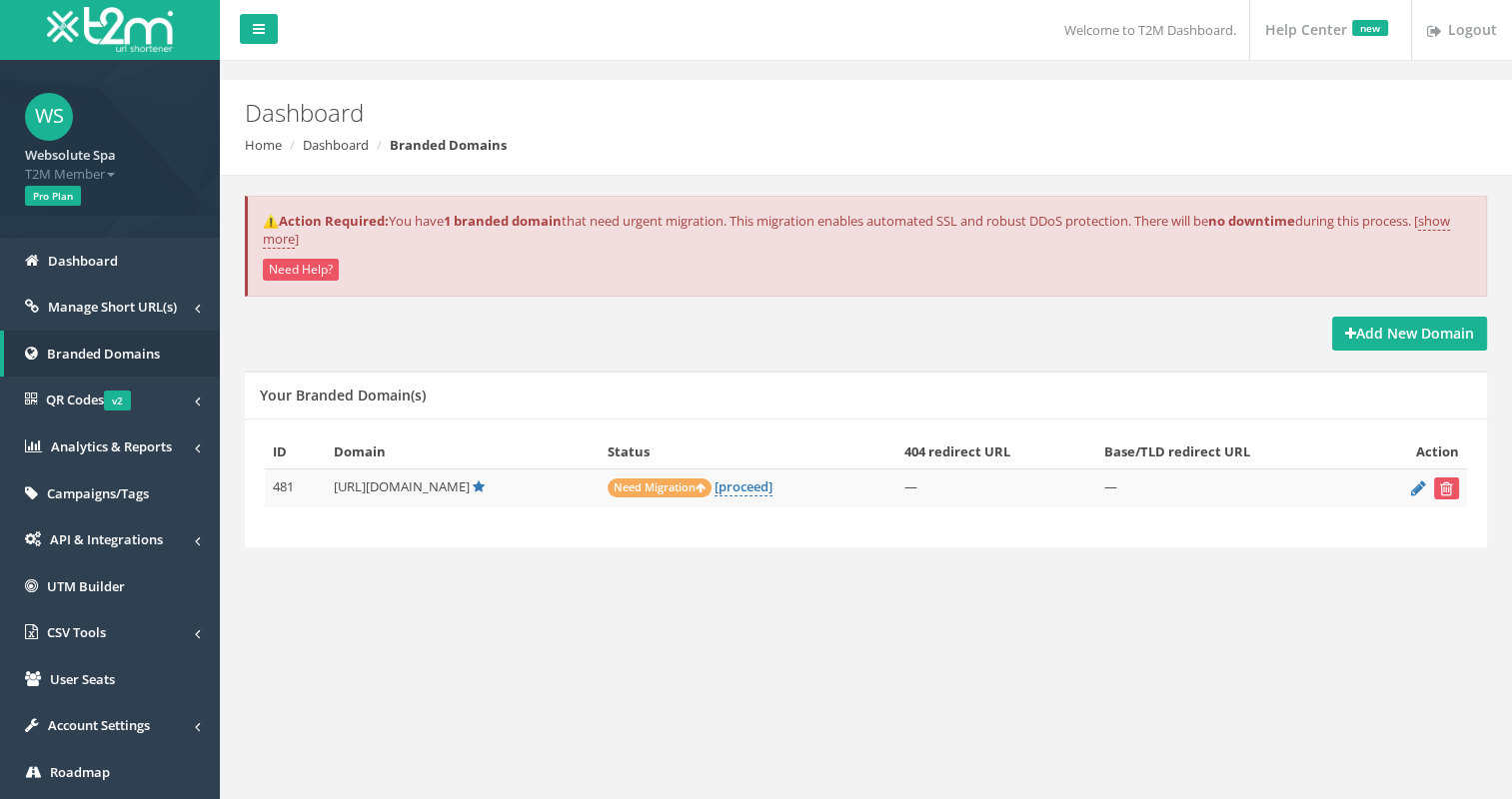 click on "Need Migration" at bounding box center (660, 487) 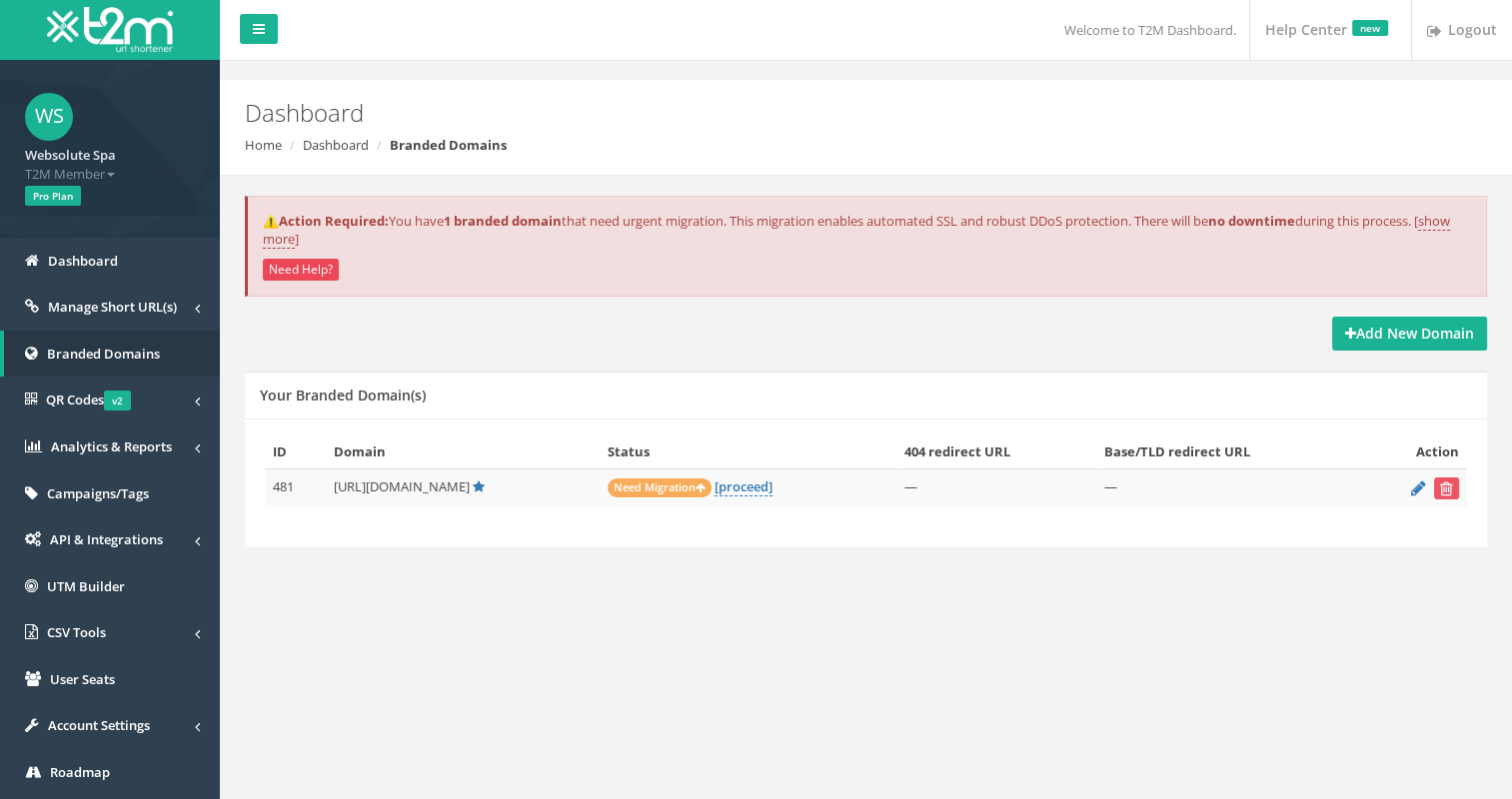 click on "Need Help?" at bounding box center [301, 270] 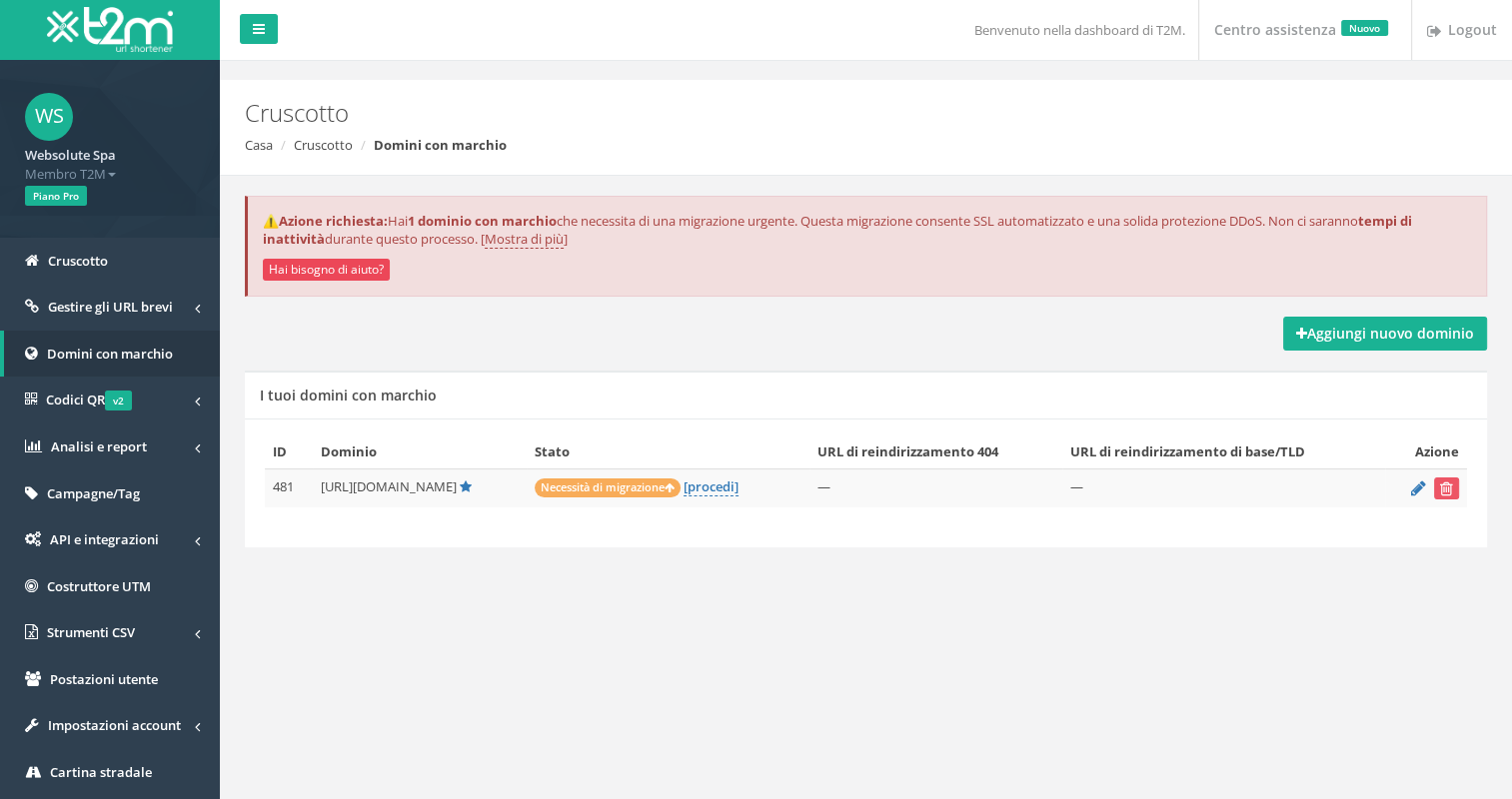 click on "Hai bisogno di aiuto?" at bounding box center [326, 270] 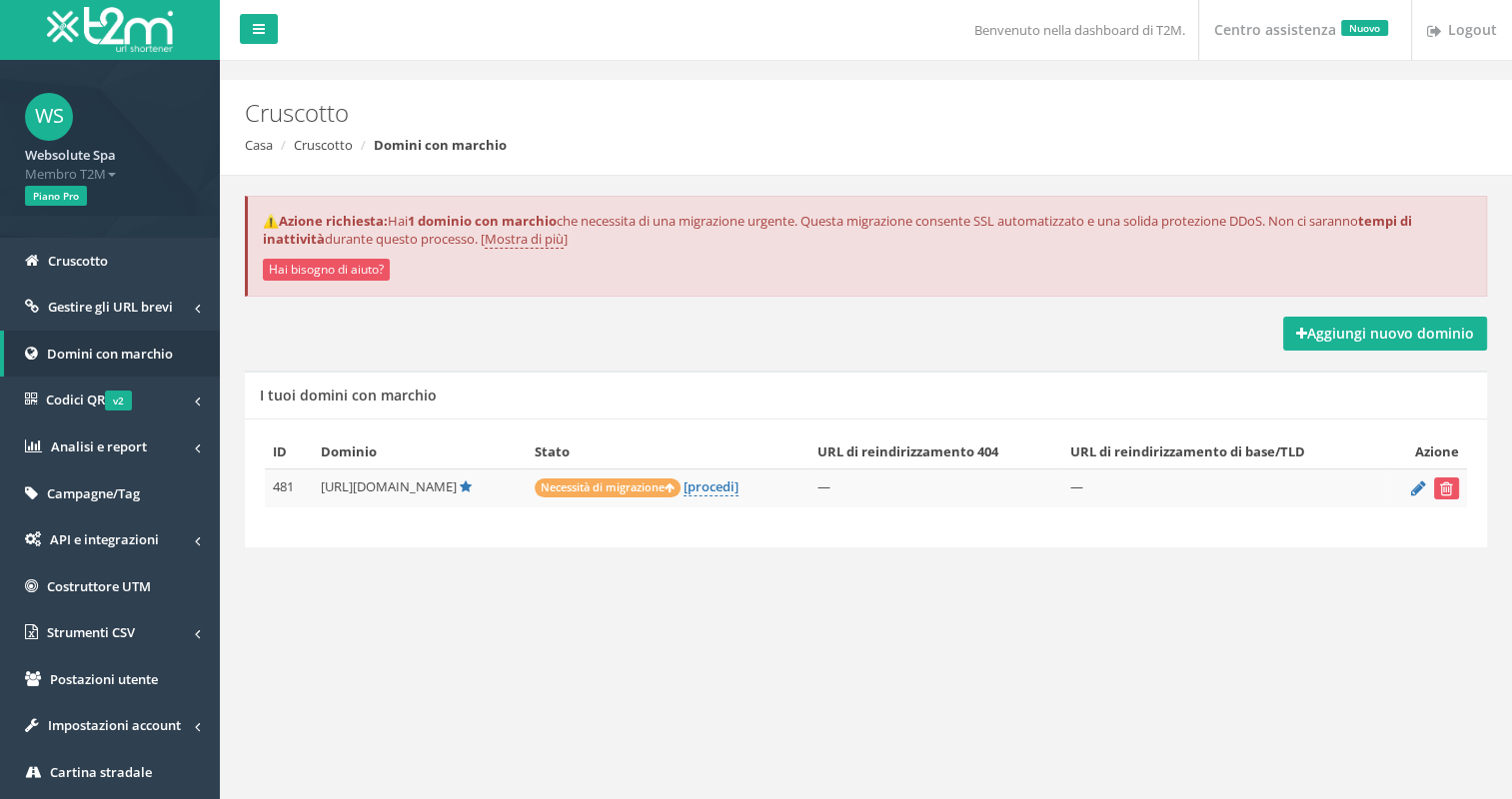 click on "Cruscotto" at bounding box center (759, 113) 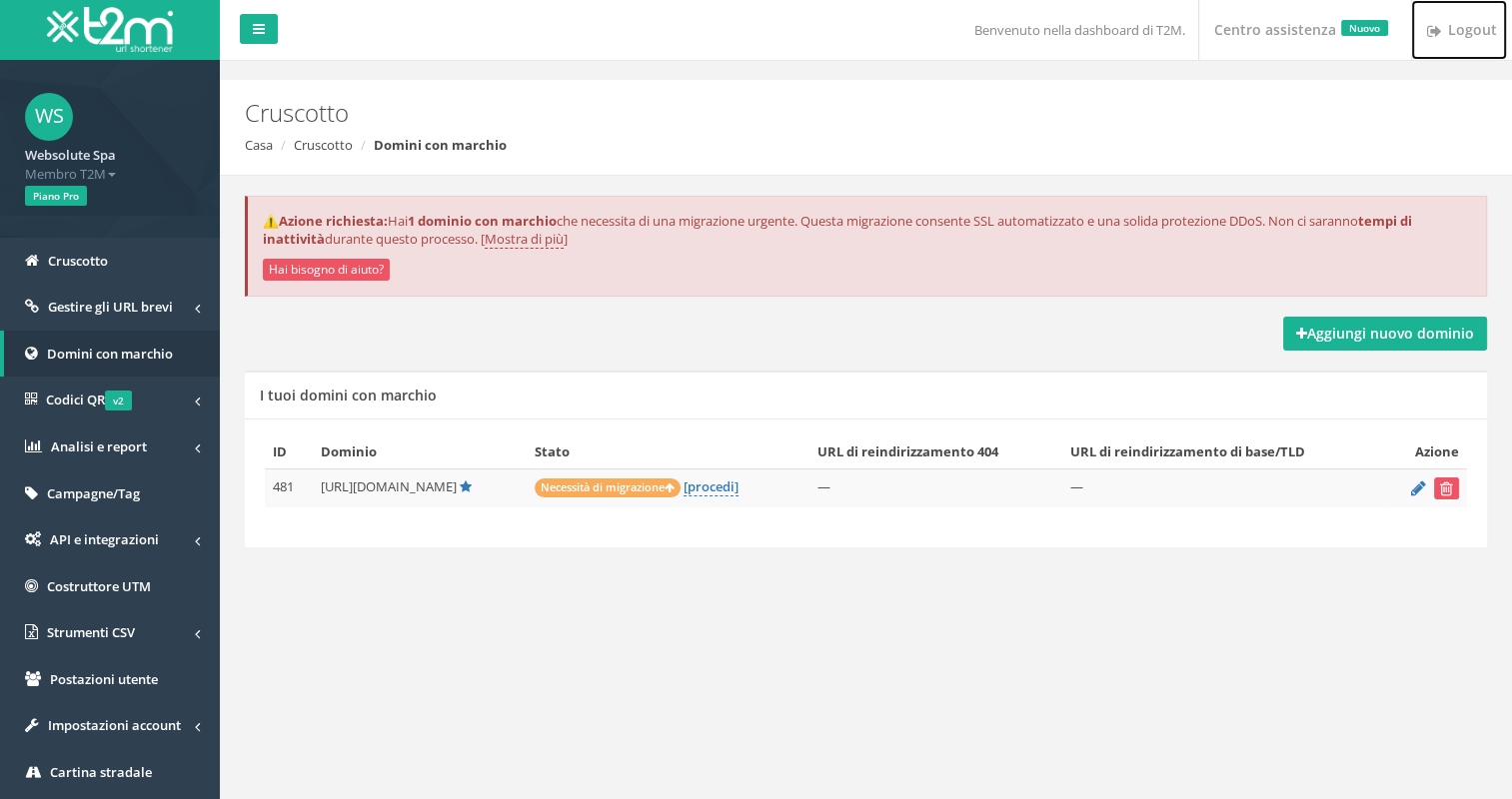 click on "Logout" at bounding box center (1472, 29) 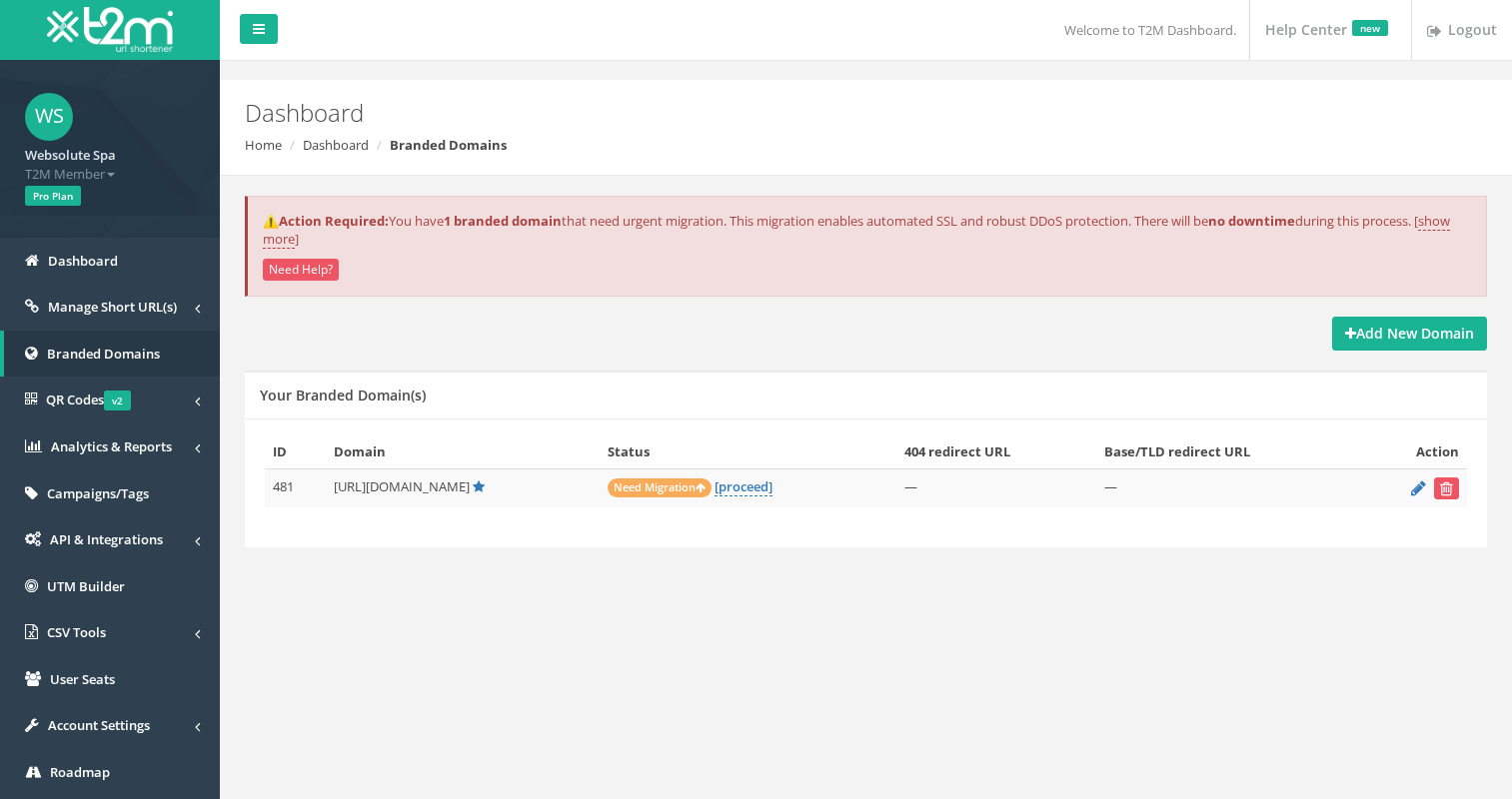 scroll, scrollTop: 0, scrollLeft: 0, axis: both 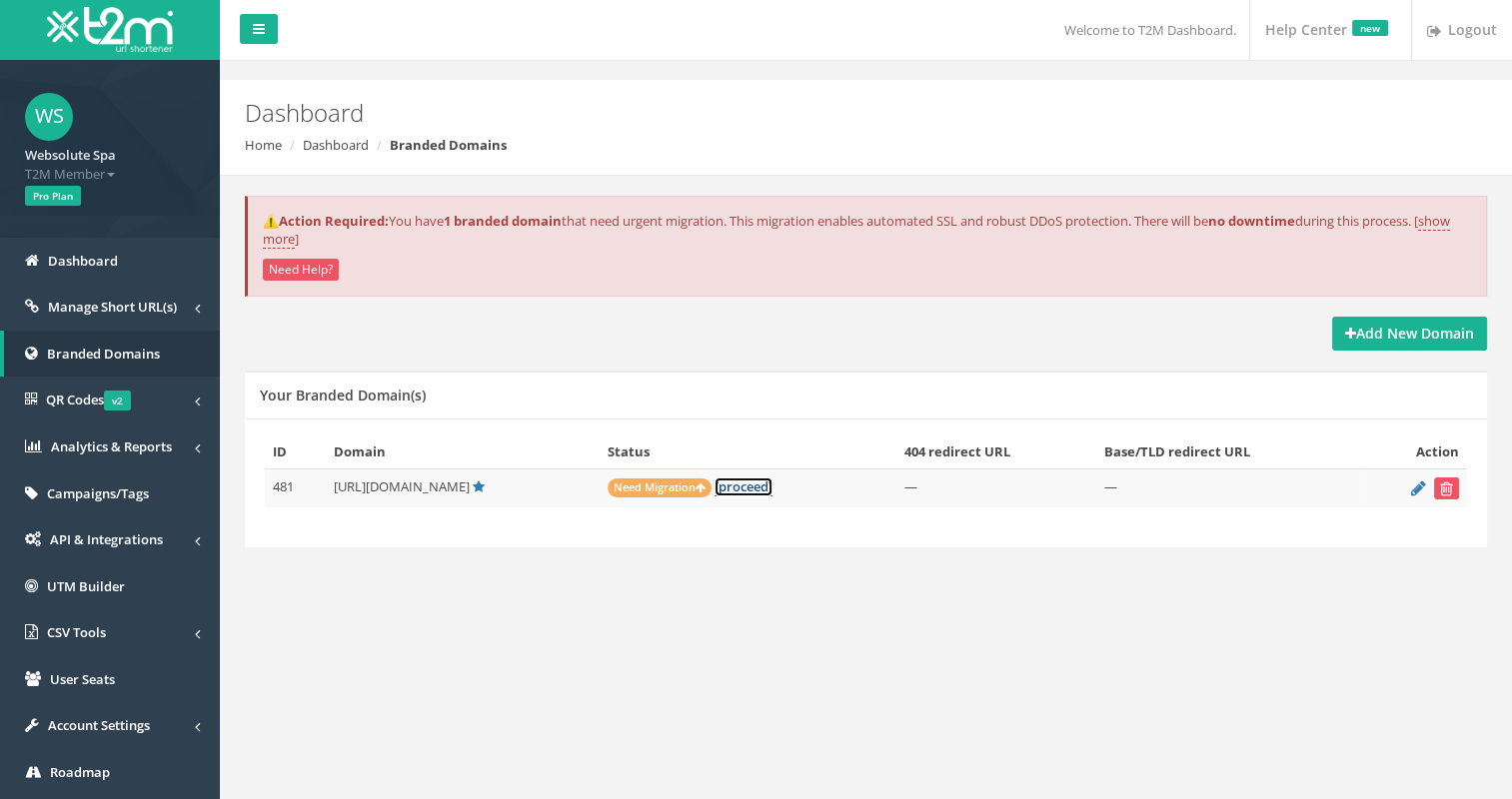 click on "[proceed]" at bounding box center (744, 486) 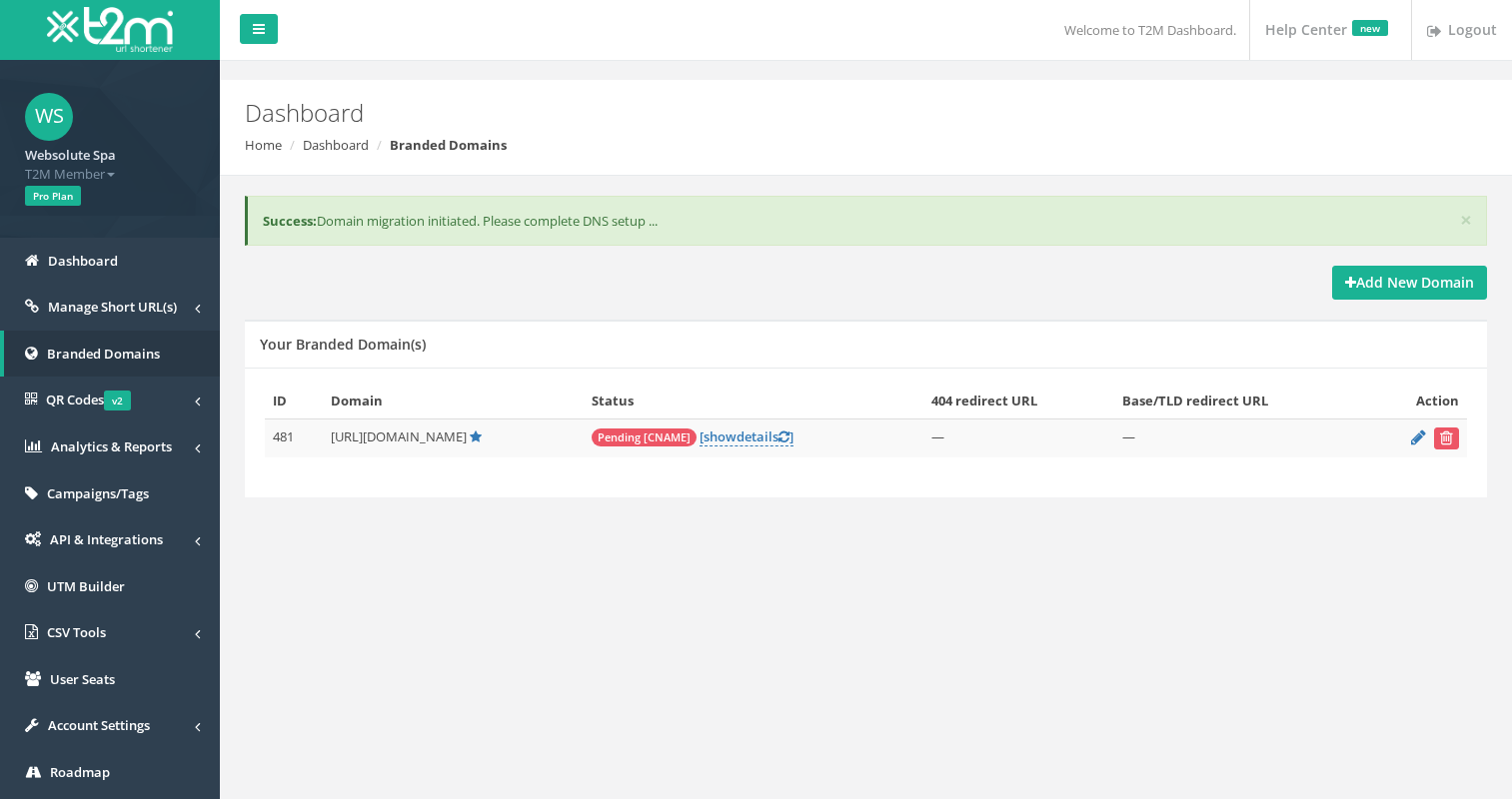 scroll, scrollTop: 0, scrollLeft: 0, axis: both 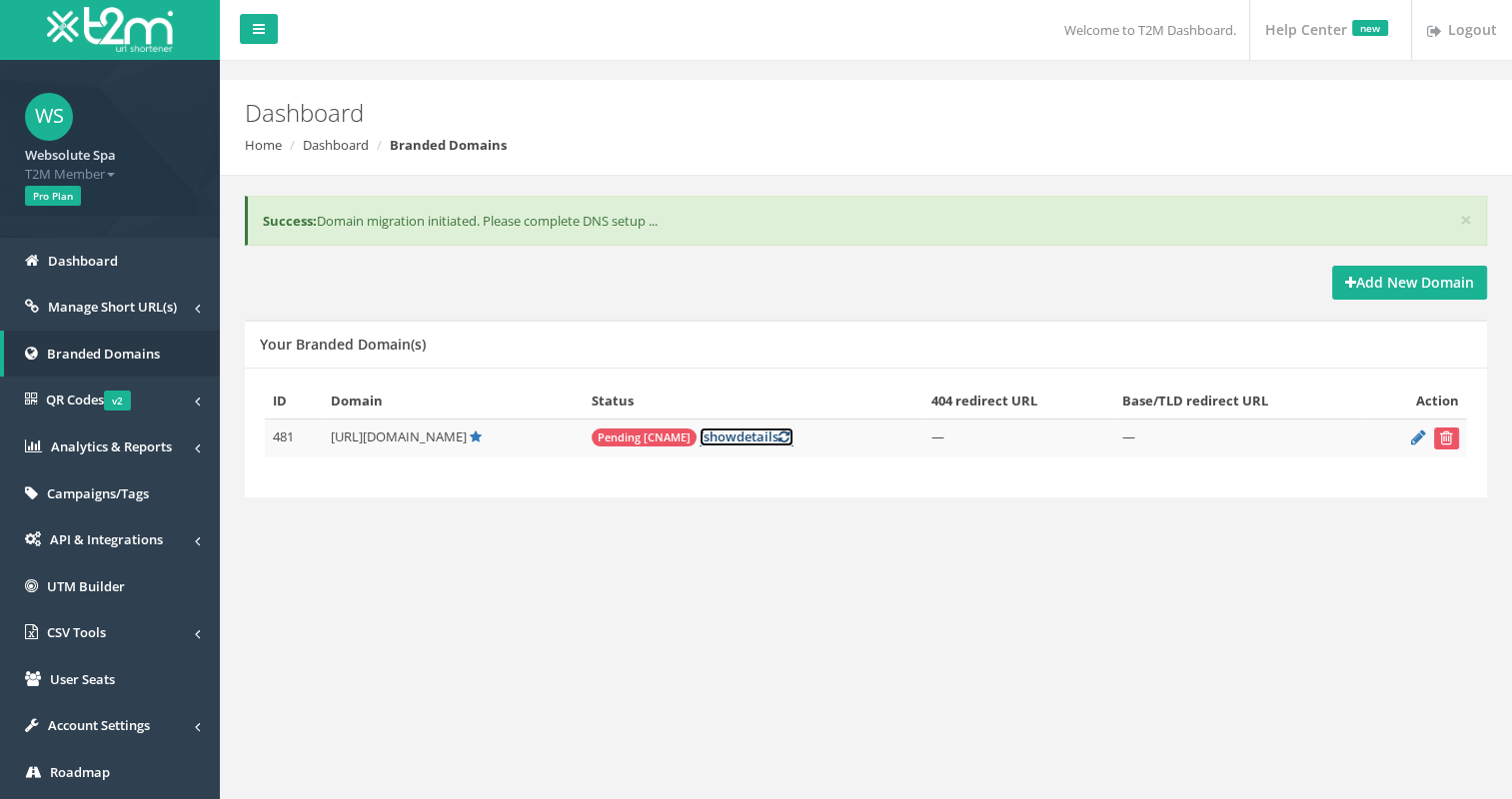 click on "[ show  details  ]" at bounding box center (747, 436) 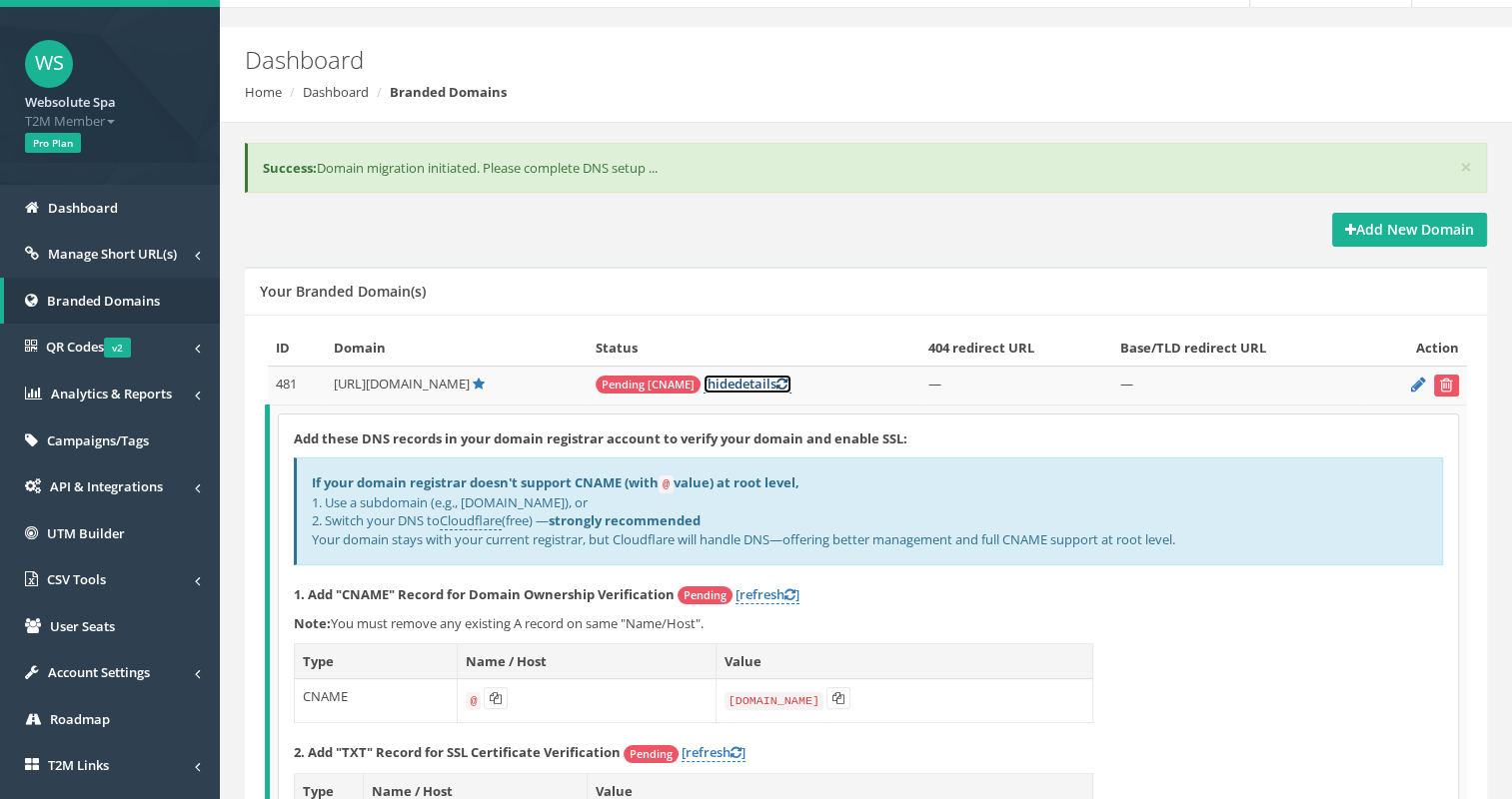 scroll, scrollTop: 100, scrollLeft: 0, axis: vertical 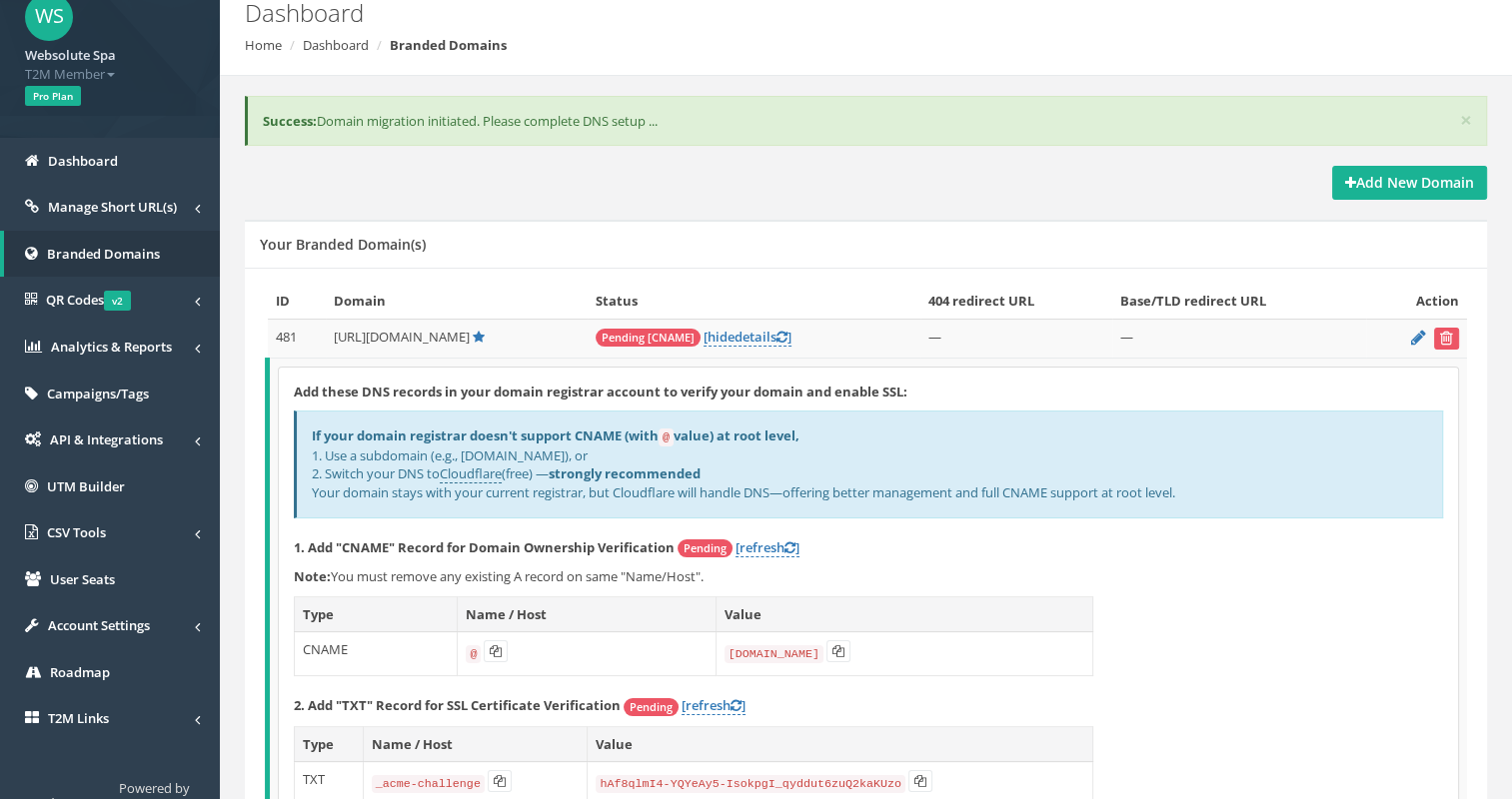 click on "If your domain registrar doesn't support CNAME (with  @  value) at root level,
1. Use a subdomain (e.g., link.example.com), or
2. Switch your DNS to  Cloudflare  (free) —  strongly recommended
Your domain stays with your current registrar, but Cloudflare will handle DNS—offering better management and full CNAME support at root level." at bounding box center [868, 463] 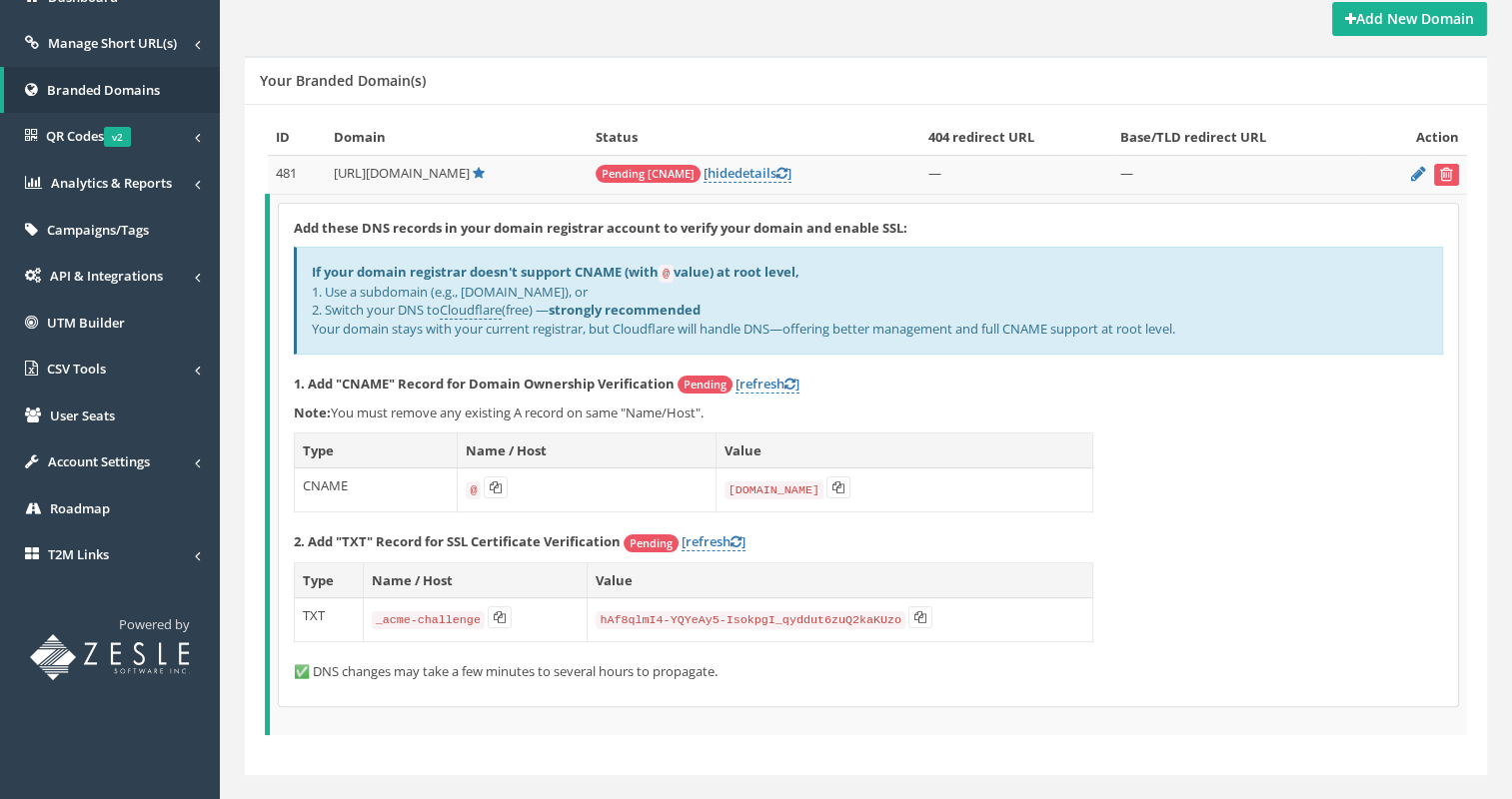 scroll, scrollTop: 298, scrollLeft: 0, axis: vertical 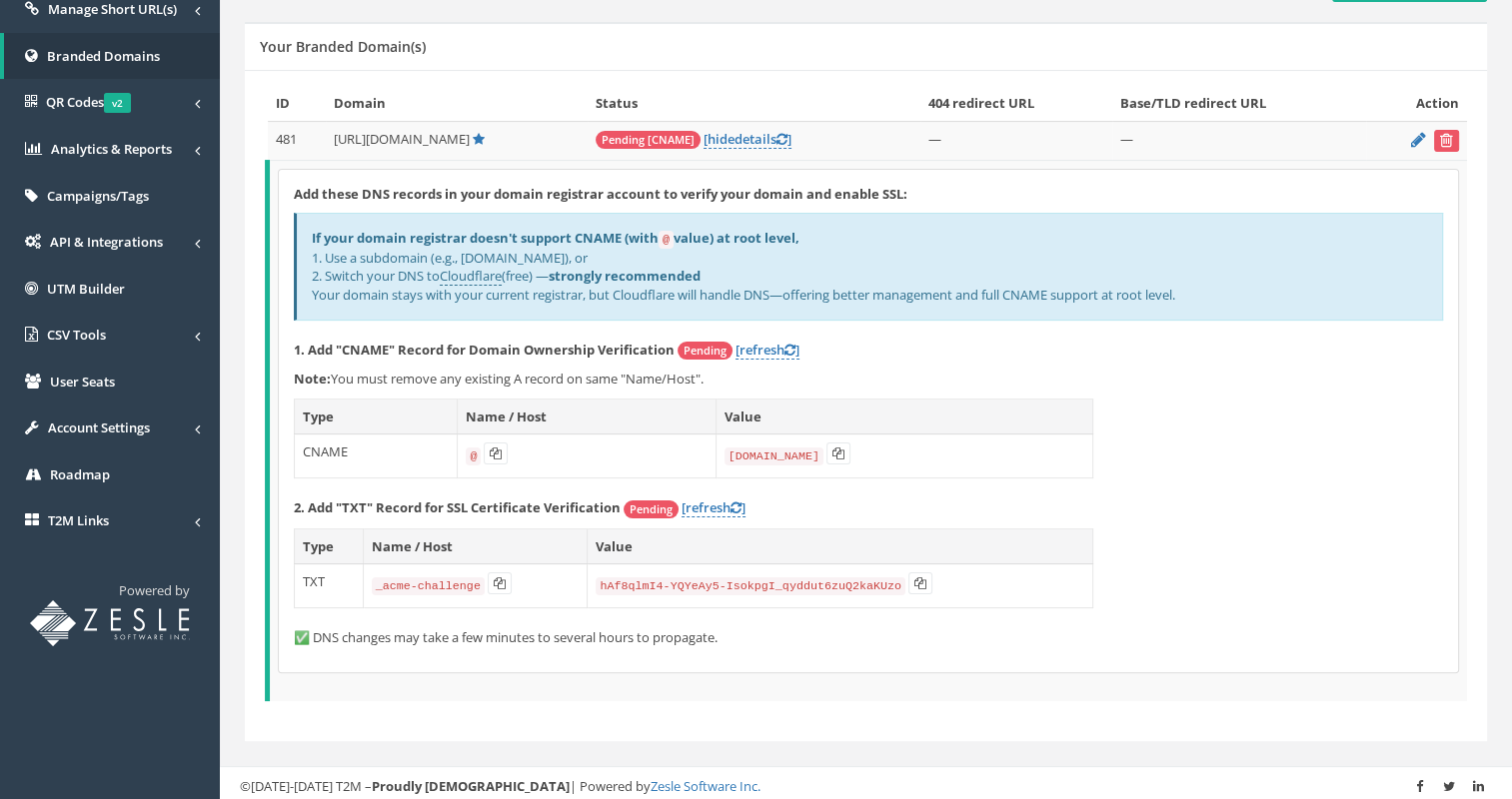 drag, startPoint x: 580, startPoint y: 443, endPoint x: 527, endPoint y: 447, distance: 53.15073 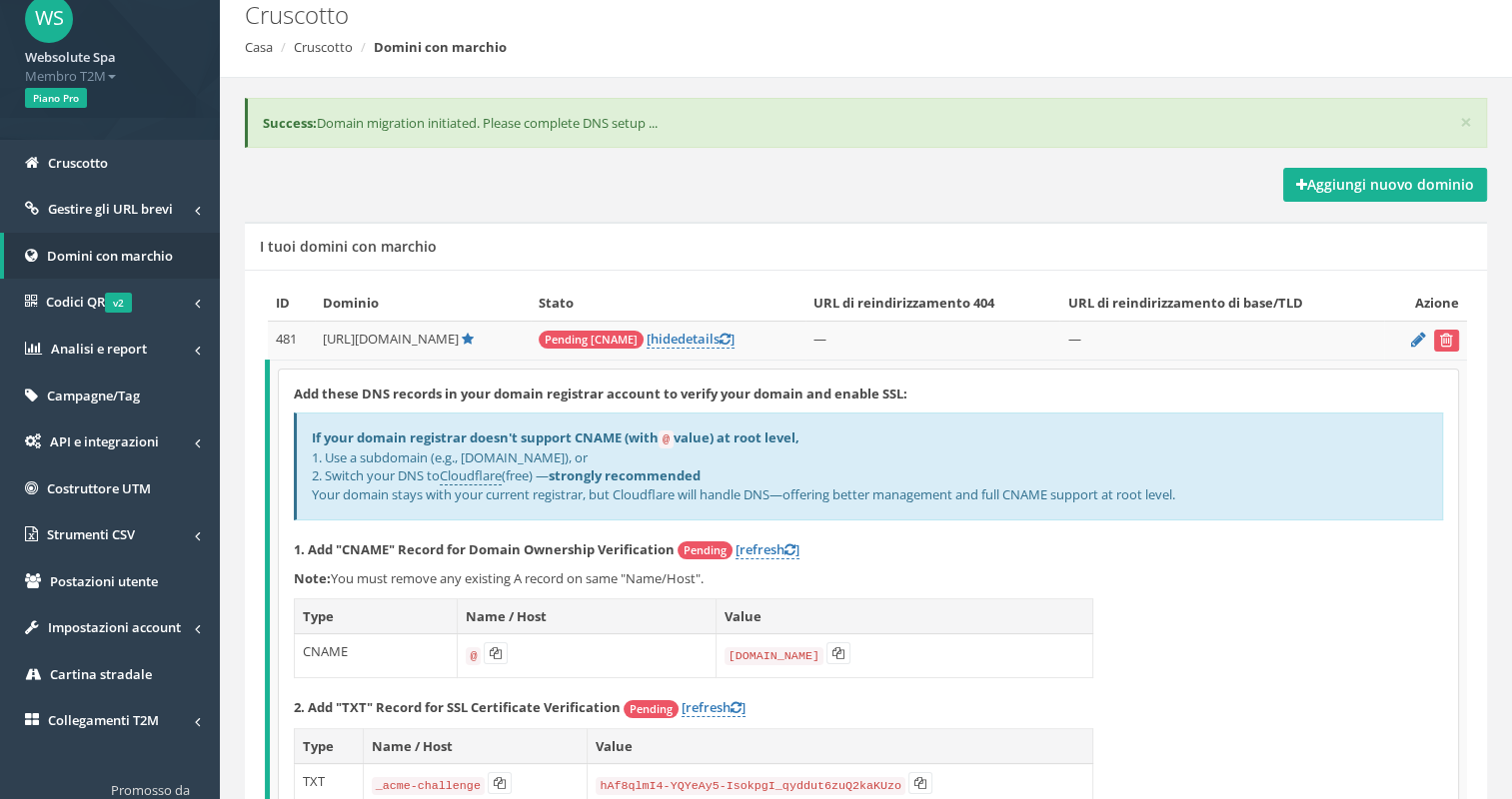 click on "Aggiungi nuovo dominio
I tuoi domini con marchio
ID
Dominio
Stato
URL di reindirizzamento 404
URL di reindirizzamento di base/TLD
Azione
481 hide — @" at bounding box center (865, 566) 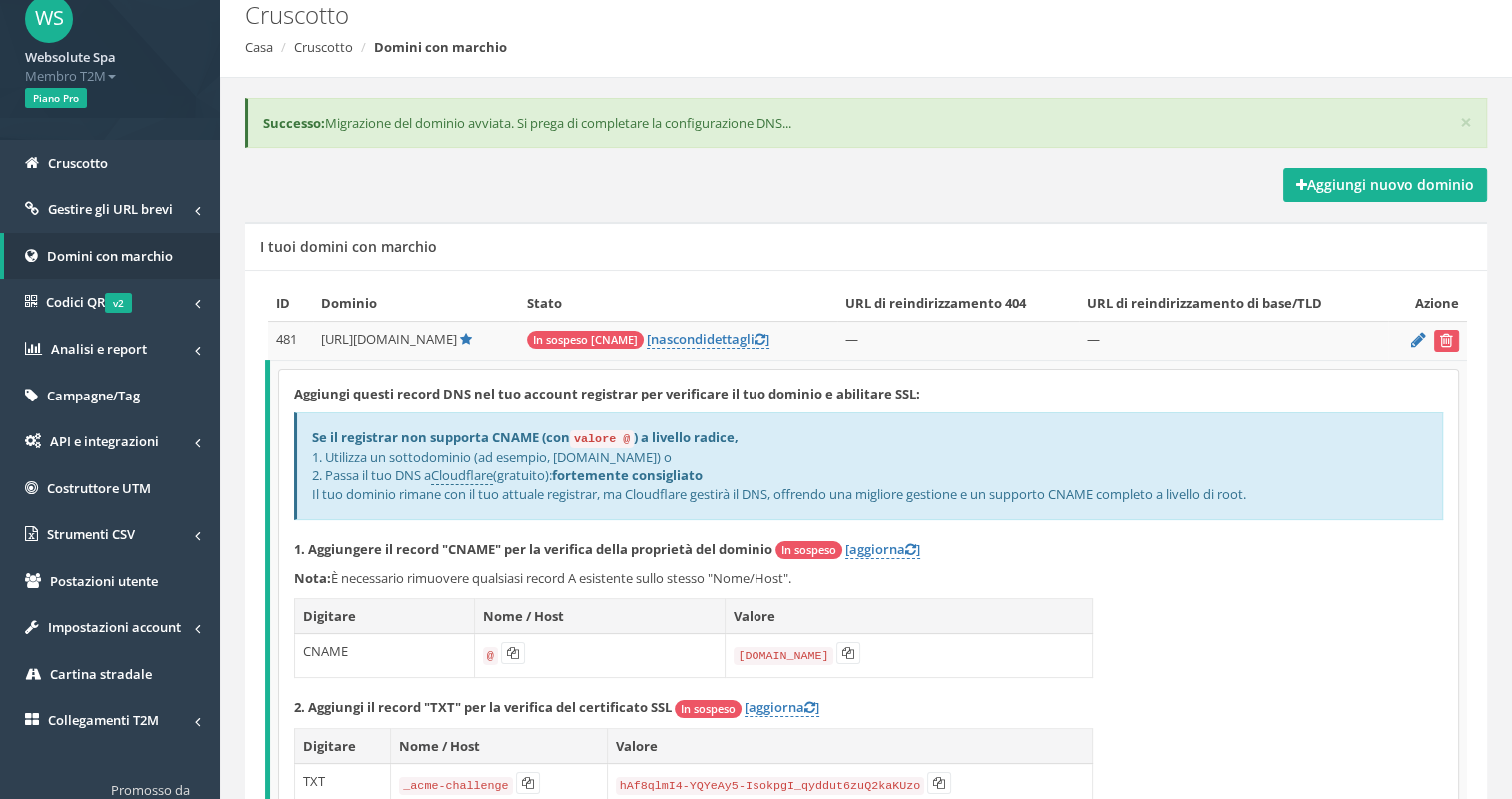click on "Aggiungi nuovo dominio
I tuoi domini con marchio
ID
Dominio
Stato
URL di reindirizzamento 404
URL di reindirizzamento di base/TLD
Azione
481 nascondi @" at bounding box center [865, 566] 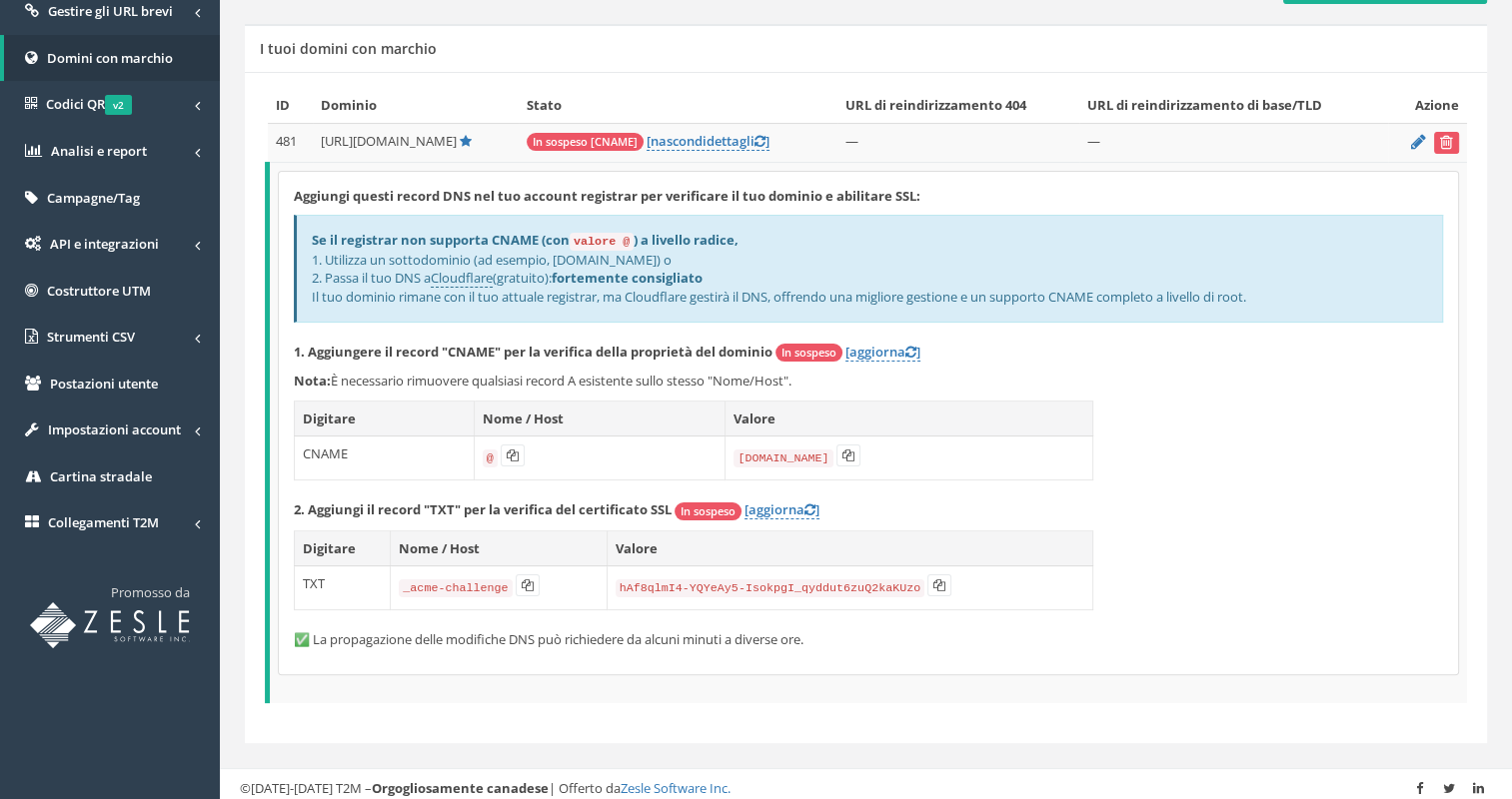 scroll, scrollTop: 298, scrollLeft: 0, axis: vertical 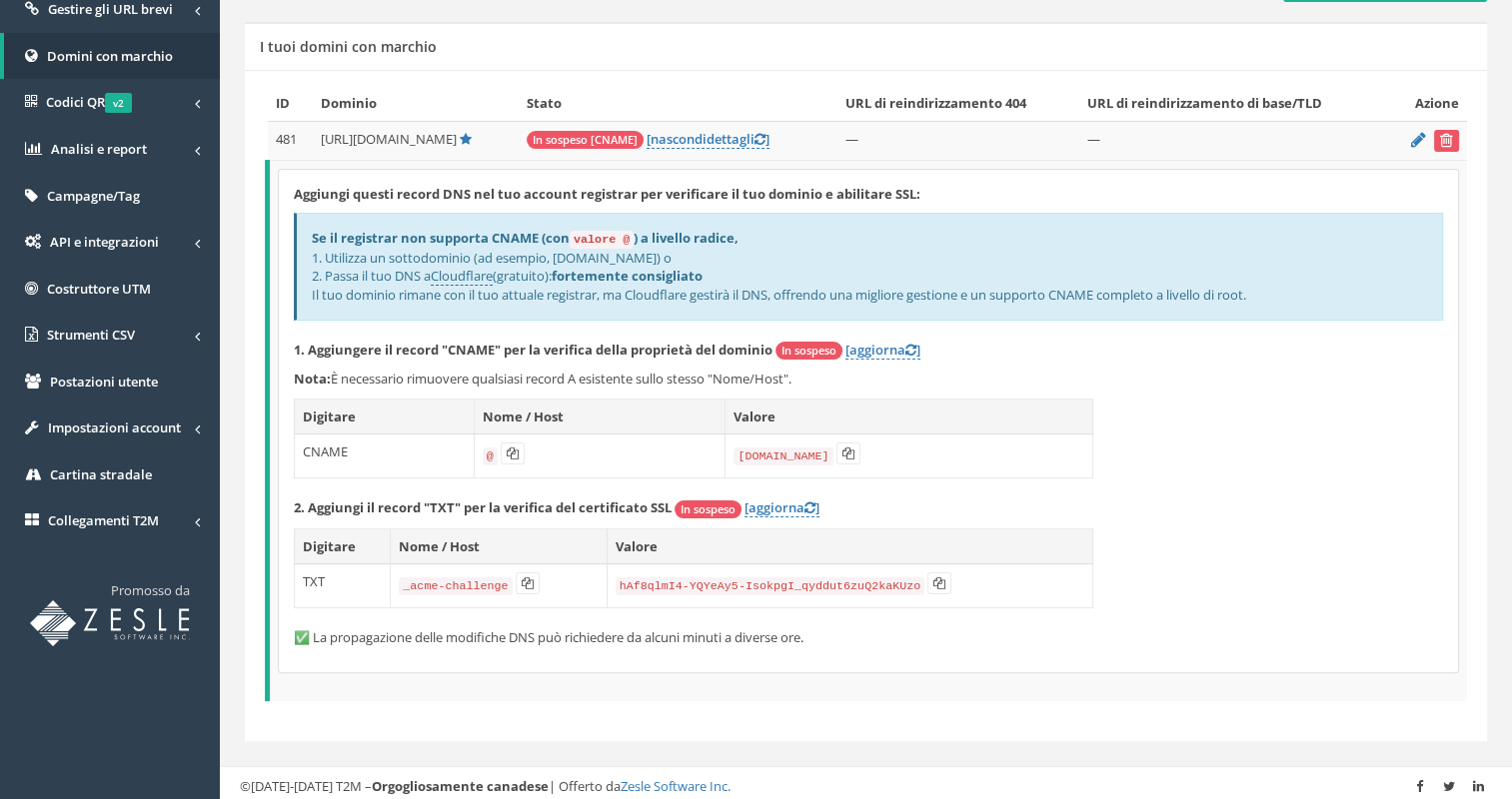click on "Se il registrar non supporta CNAME (con  valore @ ) a livello radice,  1. Utilizza un sottodominio (ad esempio, link.example.com) o  2. Passa il tuo DNS a  Cloudflare  (gratuito):  fortemente consigliato  Il tuo dominio rimane con il tuo attuale registrar, ma Cloudflare gestirà il DNS, offrendo una migliore gestione e un supporto CNAME completo a livello di root." at bounding box center (868, 266) 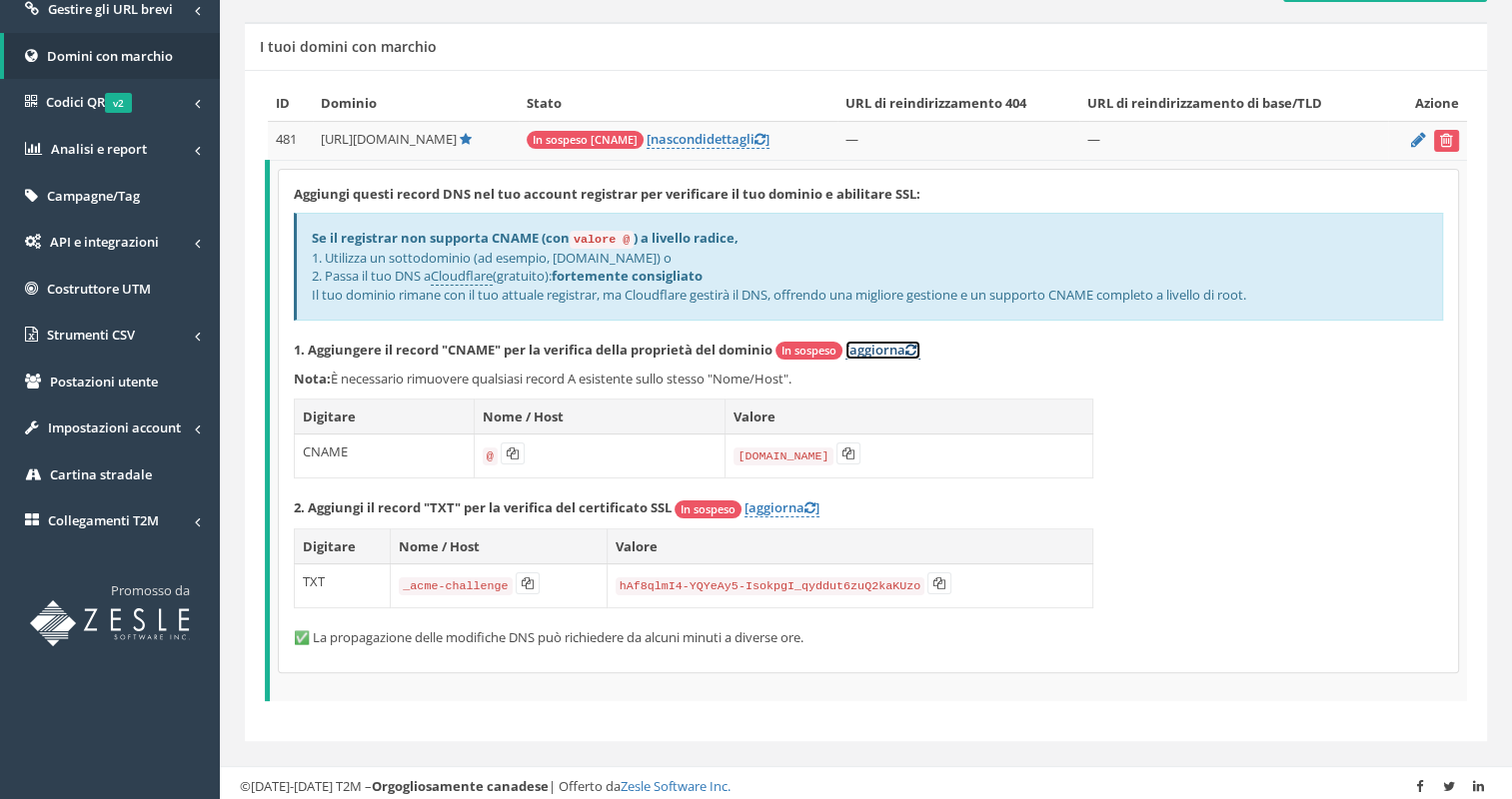 click on "[aggiorna" at bounding box center [875, 350] 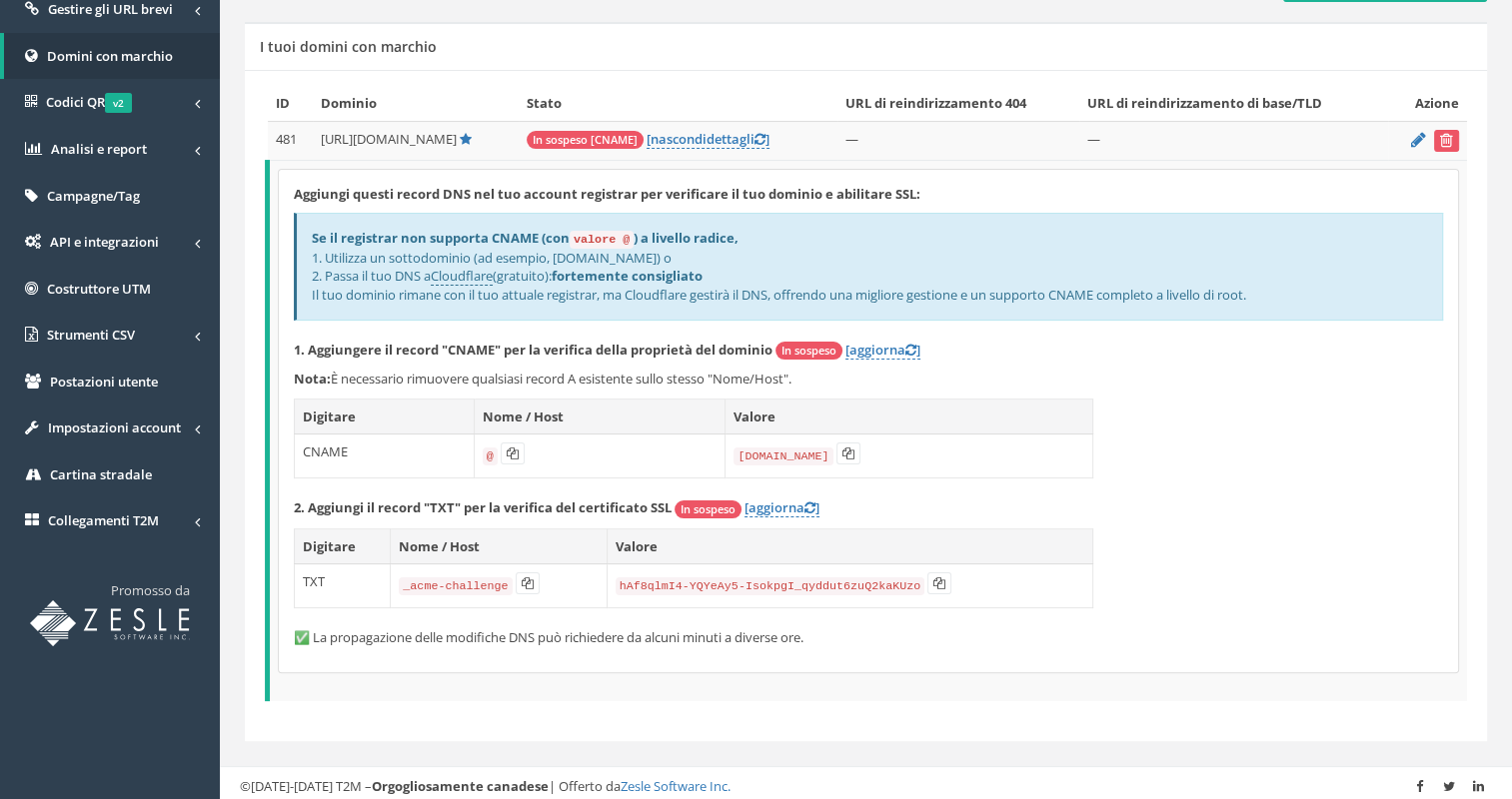 click at bounding box center (1427, 141) 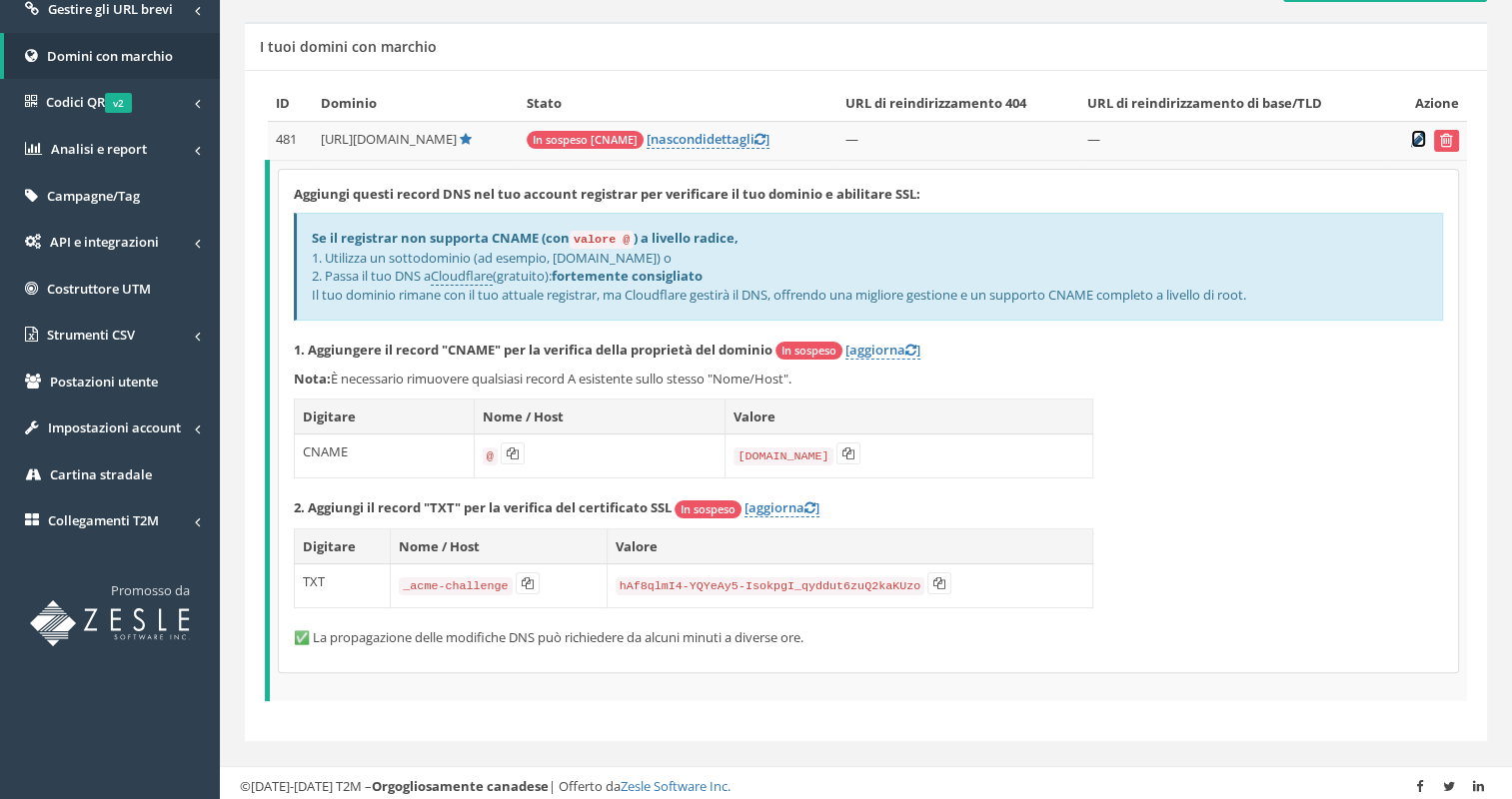 click at bounding box center [1418, 139] 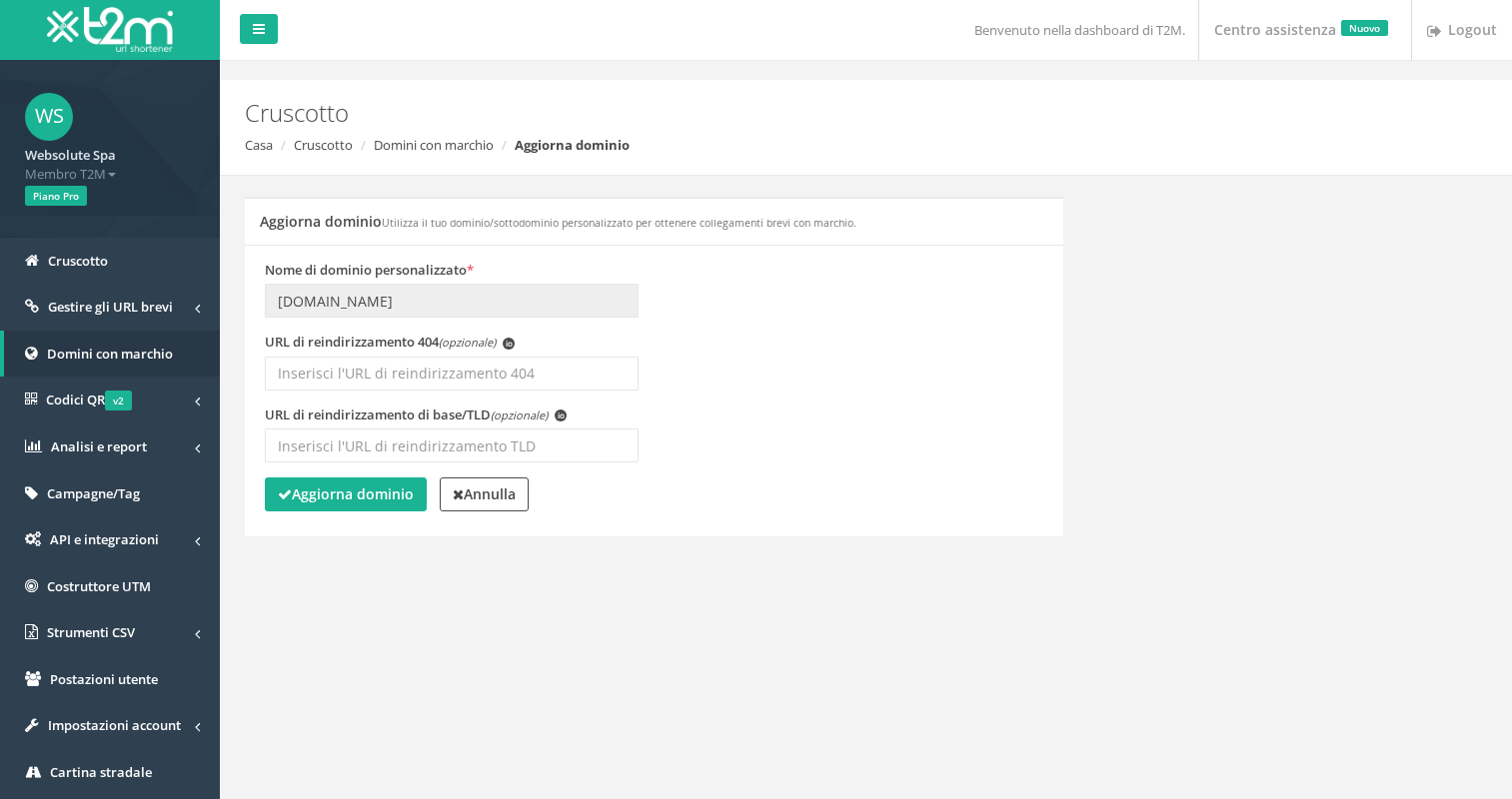 scroll, scrollTop: 0, scrollLeft: 0, axis: both 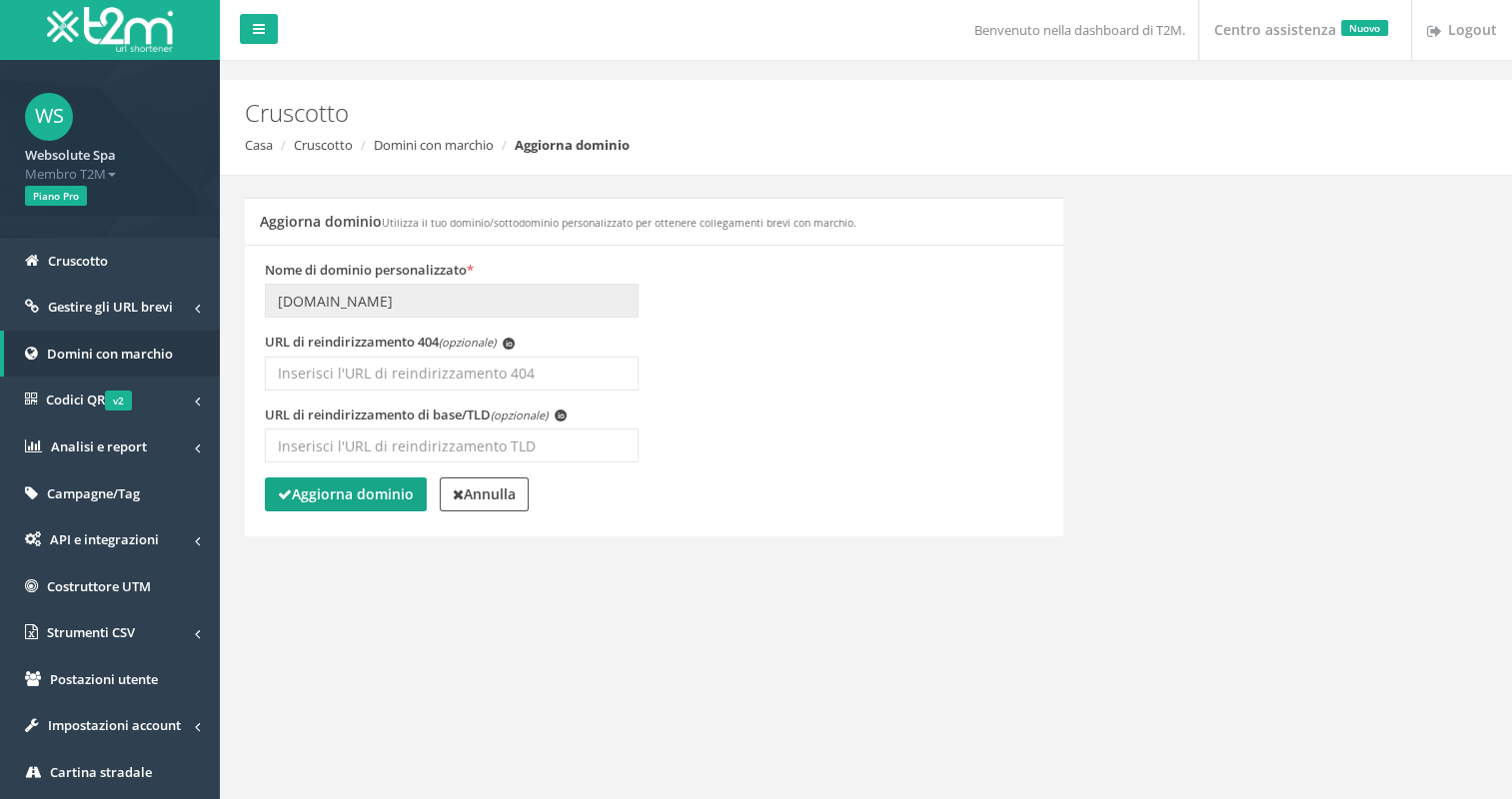 click on "Aggiorna dominio" at bounding box center [353, 493] 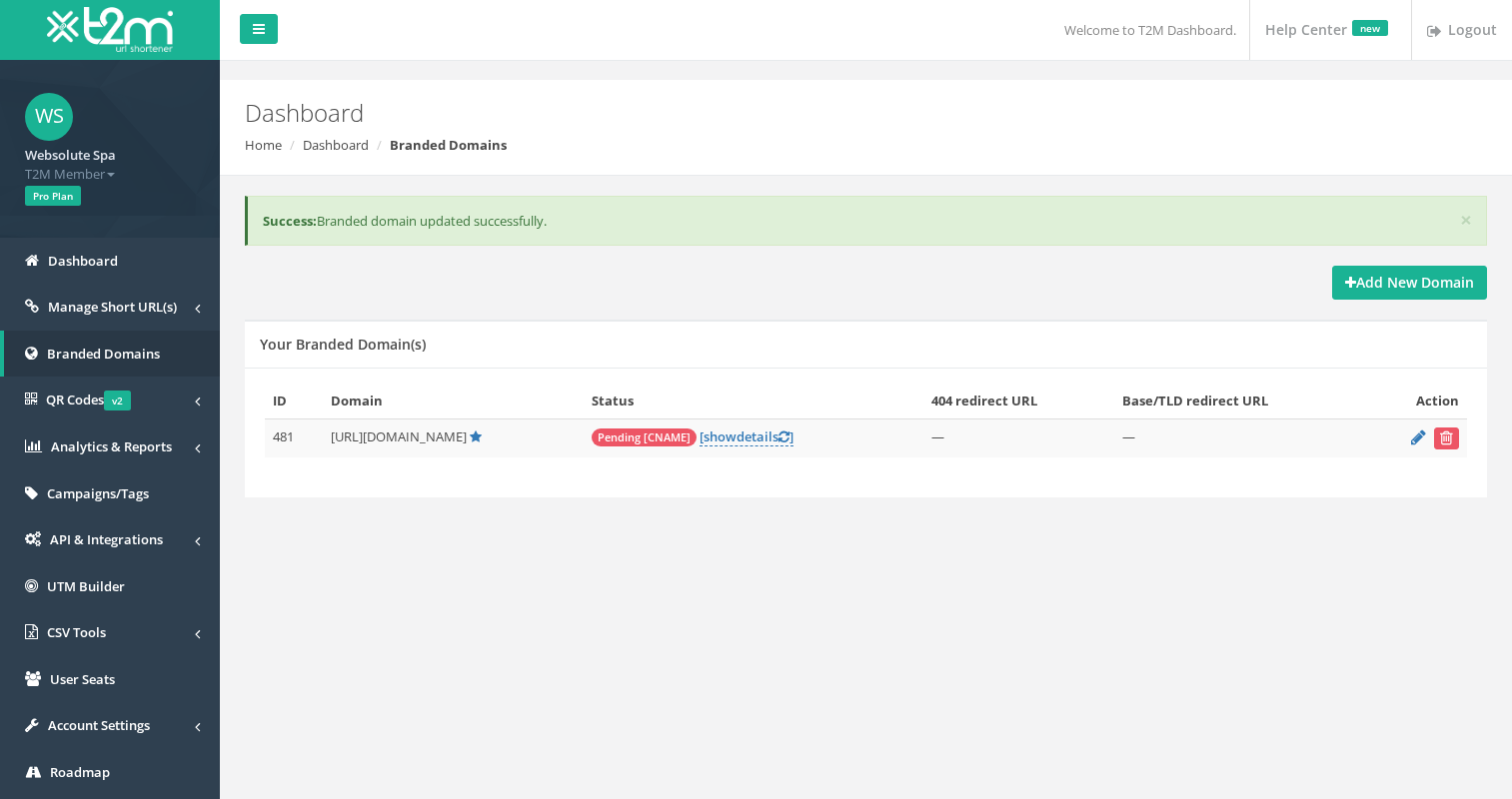 scroll, scrollTop: 0, scrollLeft: 0, axis: both 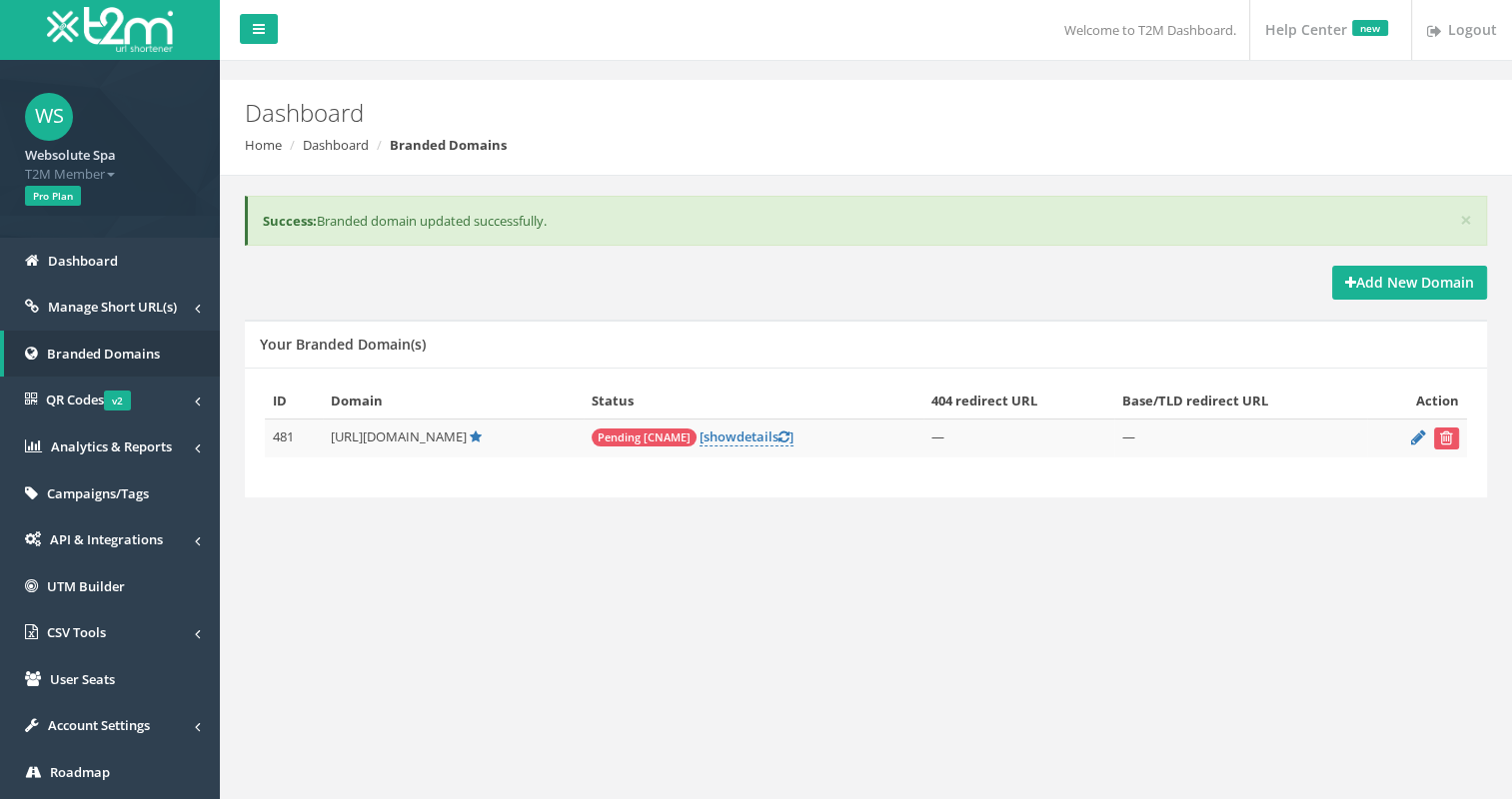 click on "Pending [CNAME]" at bounding box center (644, 437) 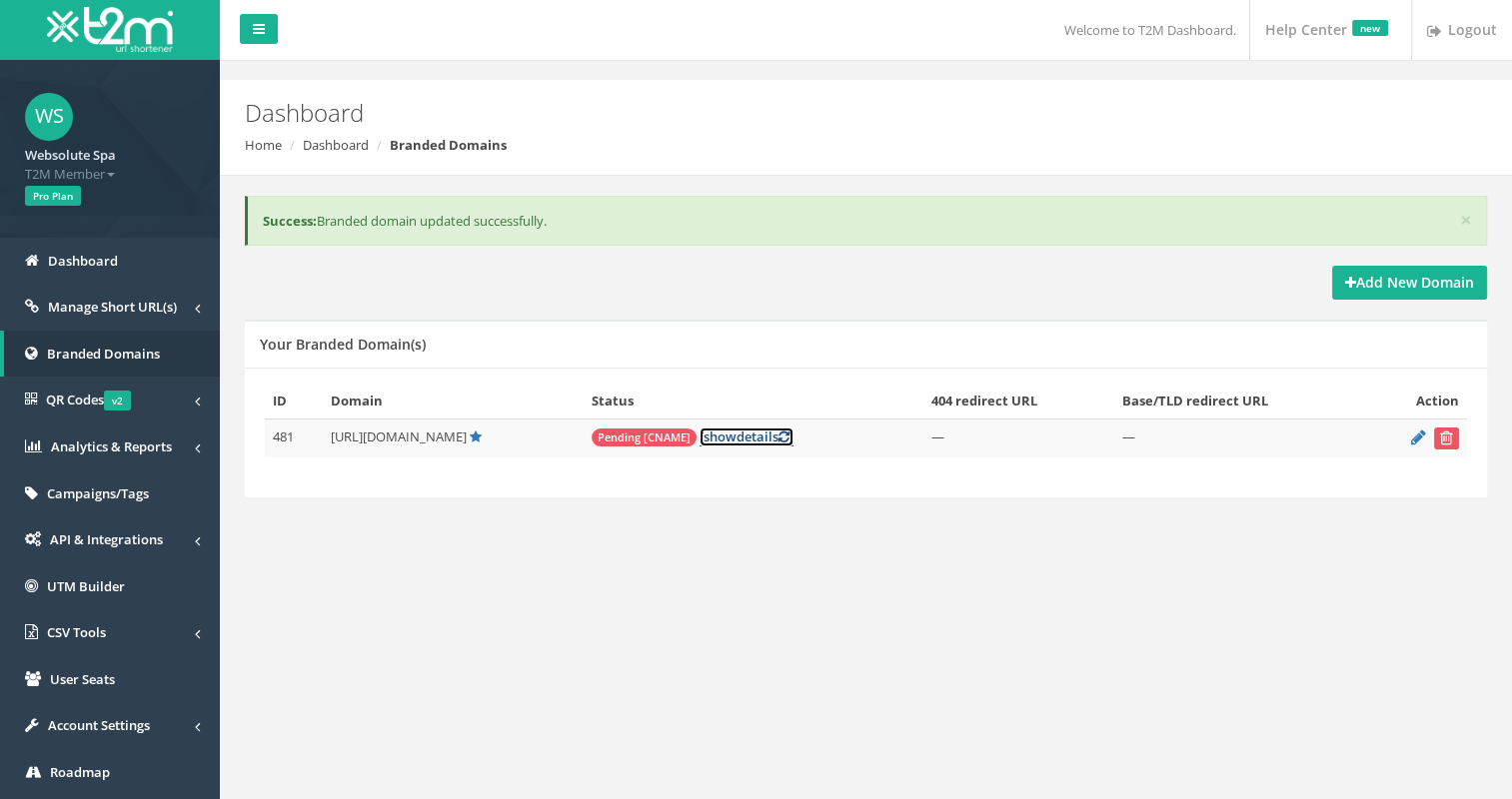 click on "[ show  details  ]" at bounding box center [747, 436] 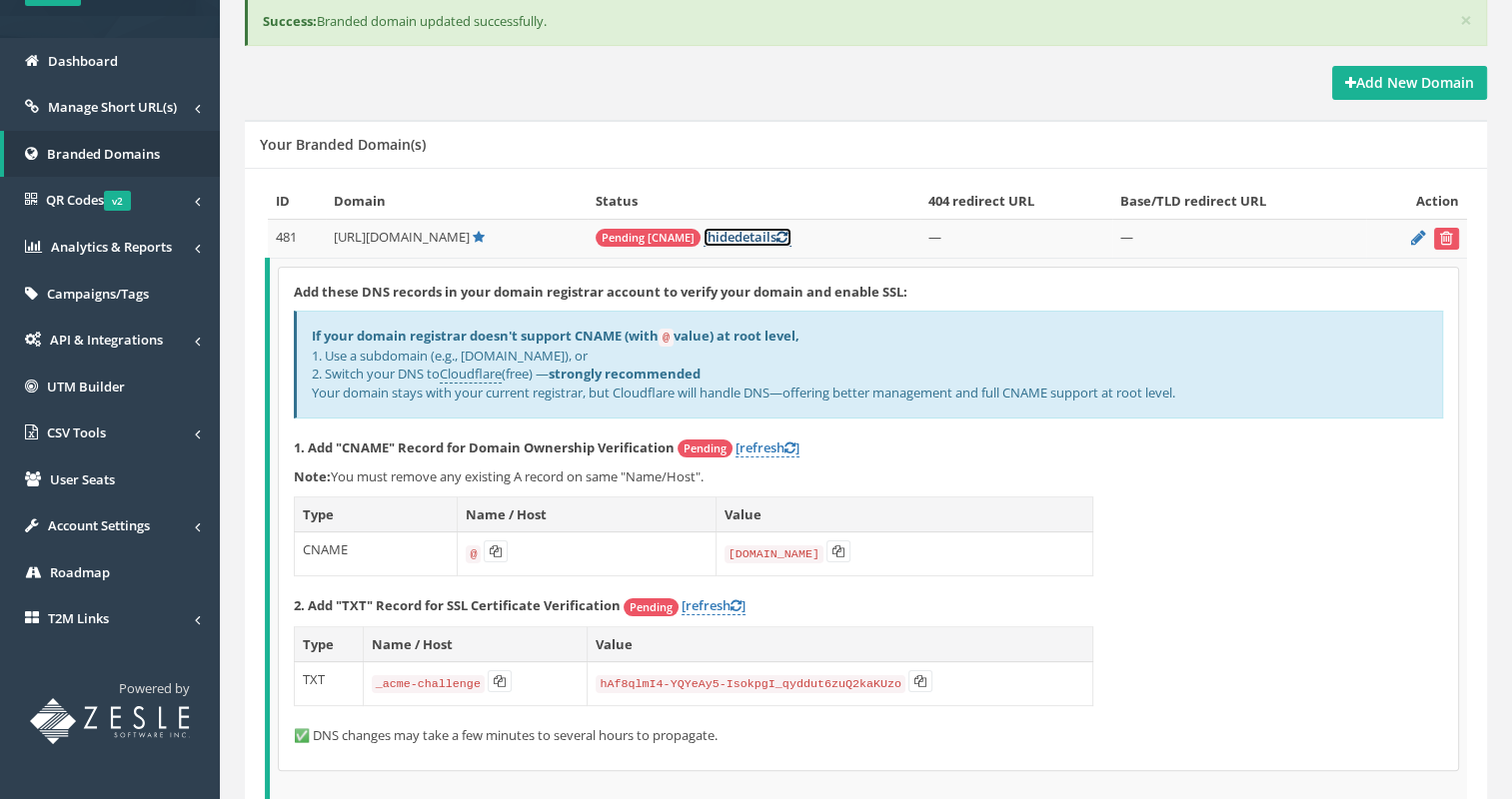 scroll, scrollTop: 298, scrollLeft: 0, axis: vertical 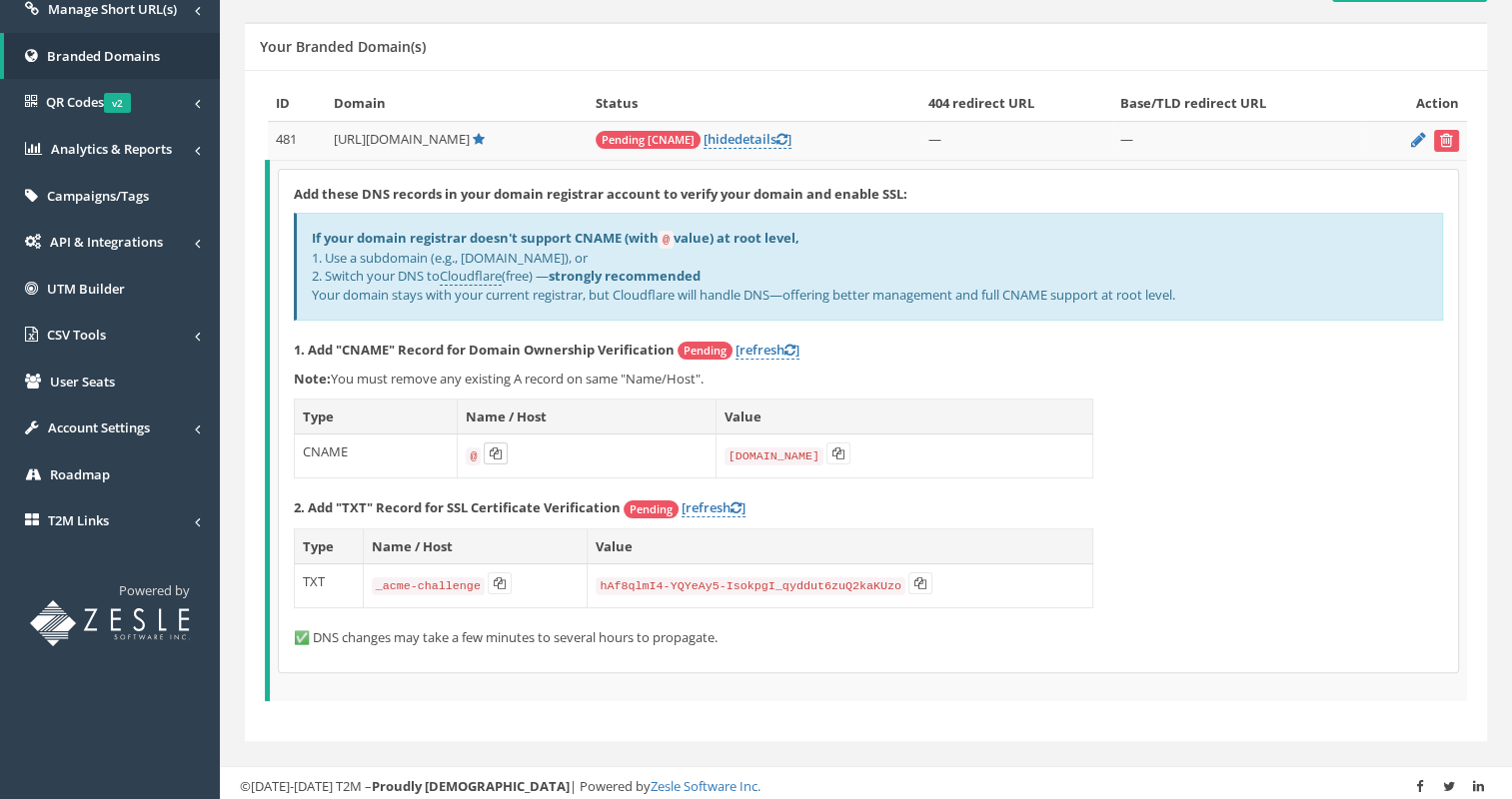 click at bounding box center (496, 453) 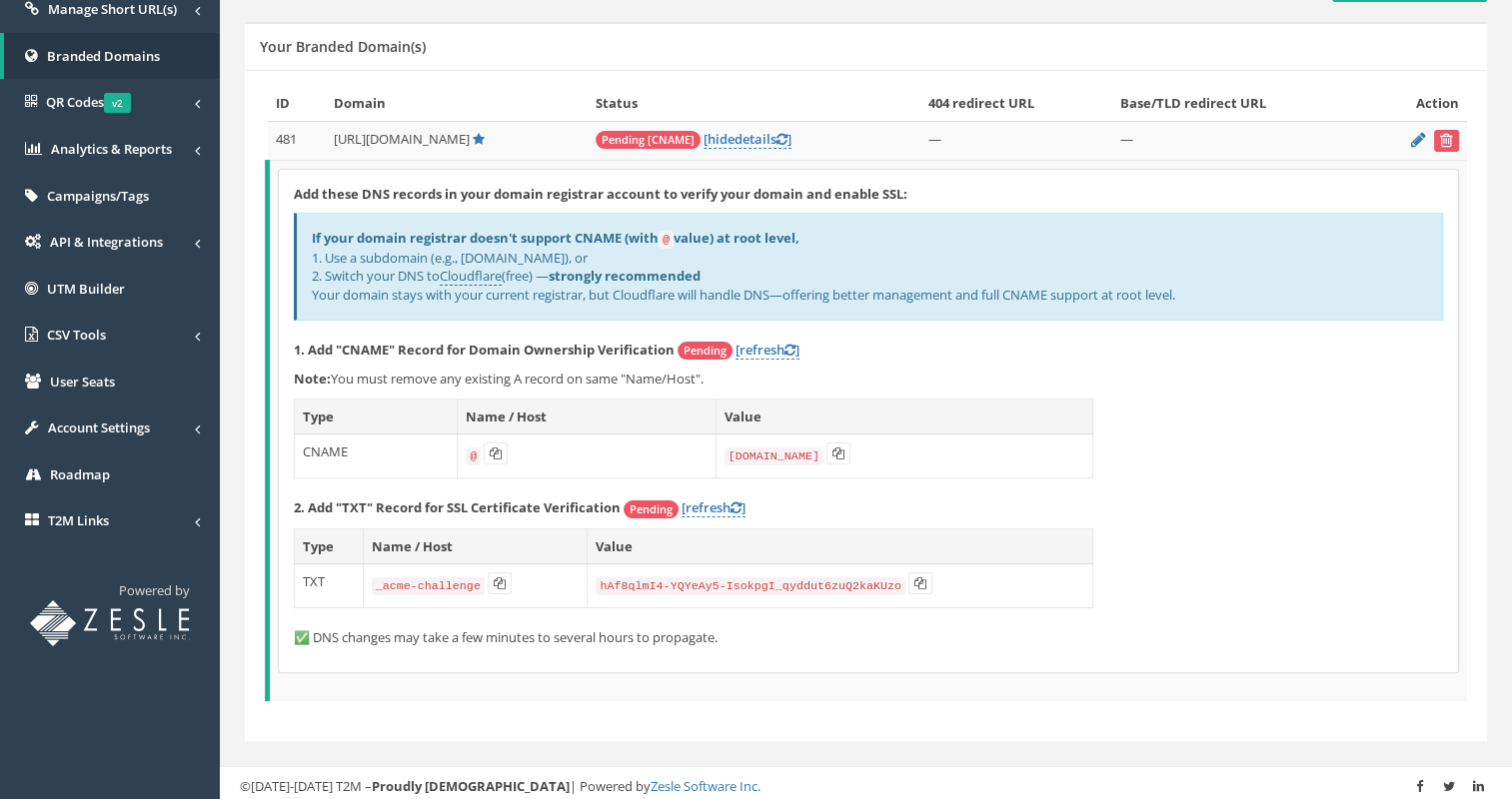 click on "domains.t2m.app" at bounding box center [773, 456] 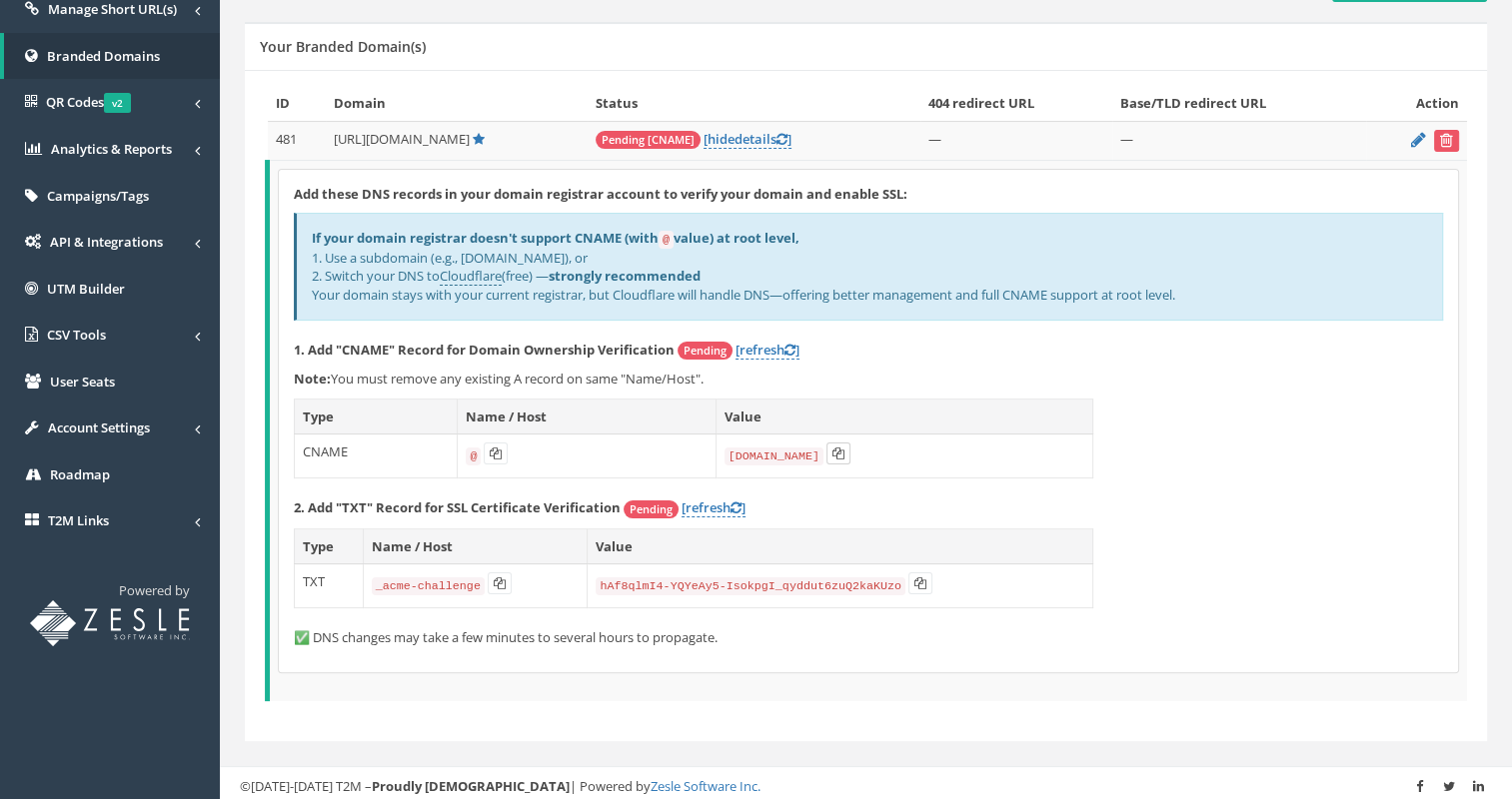 click at bounding box center [838, 453] 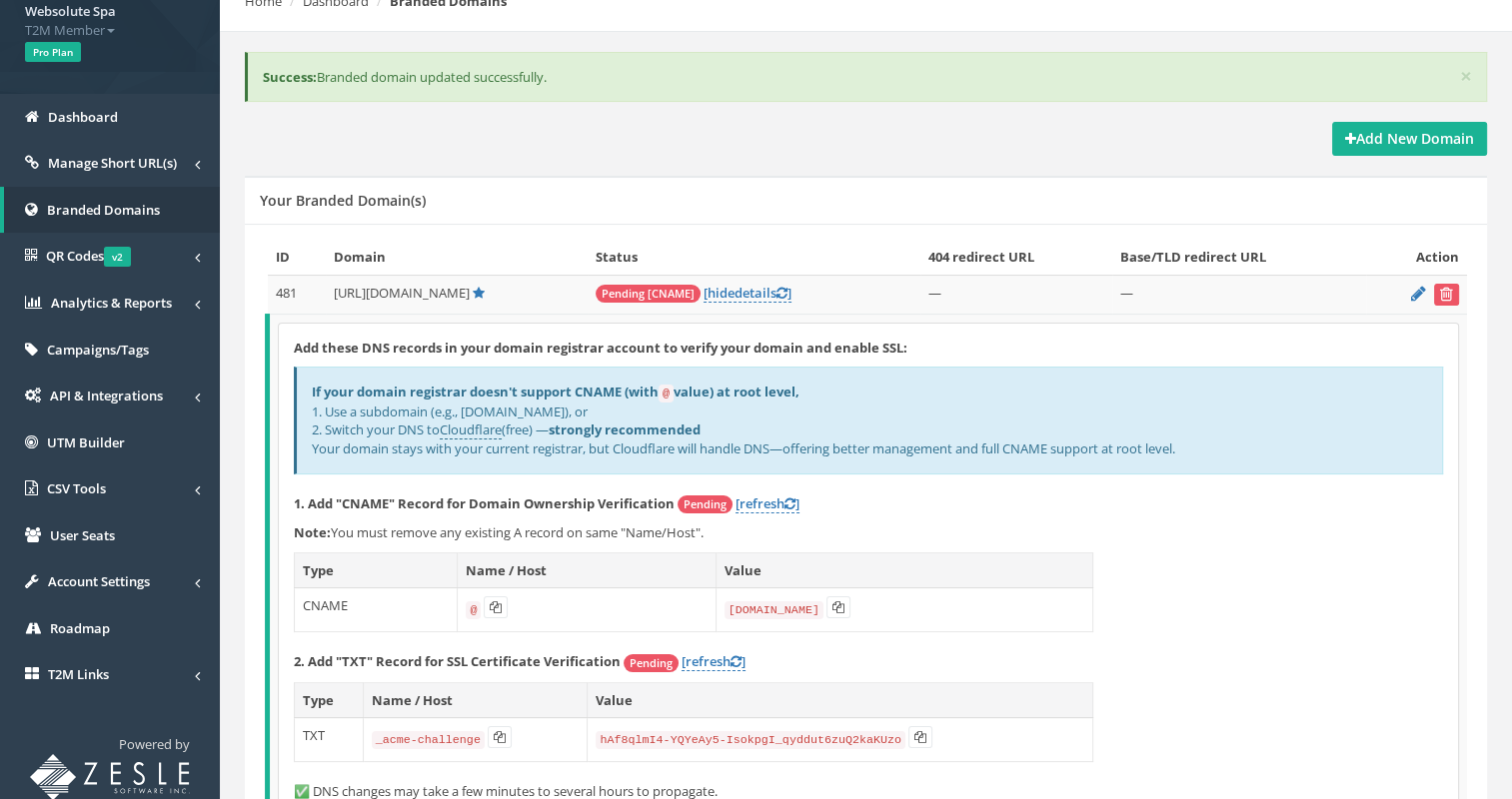 scroll, scrollTop: 0, scrollLeft: 0, axis: both 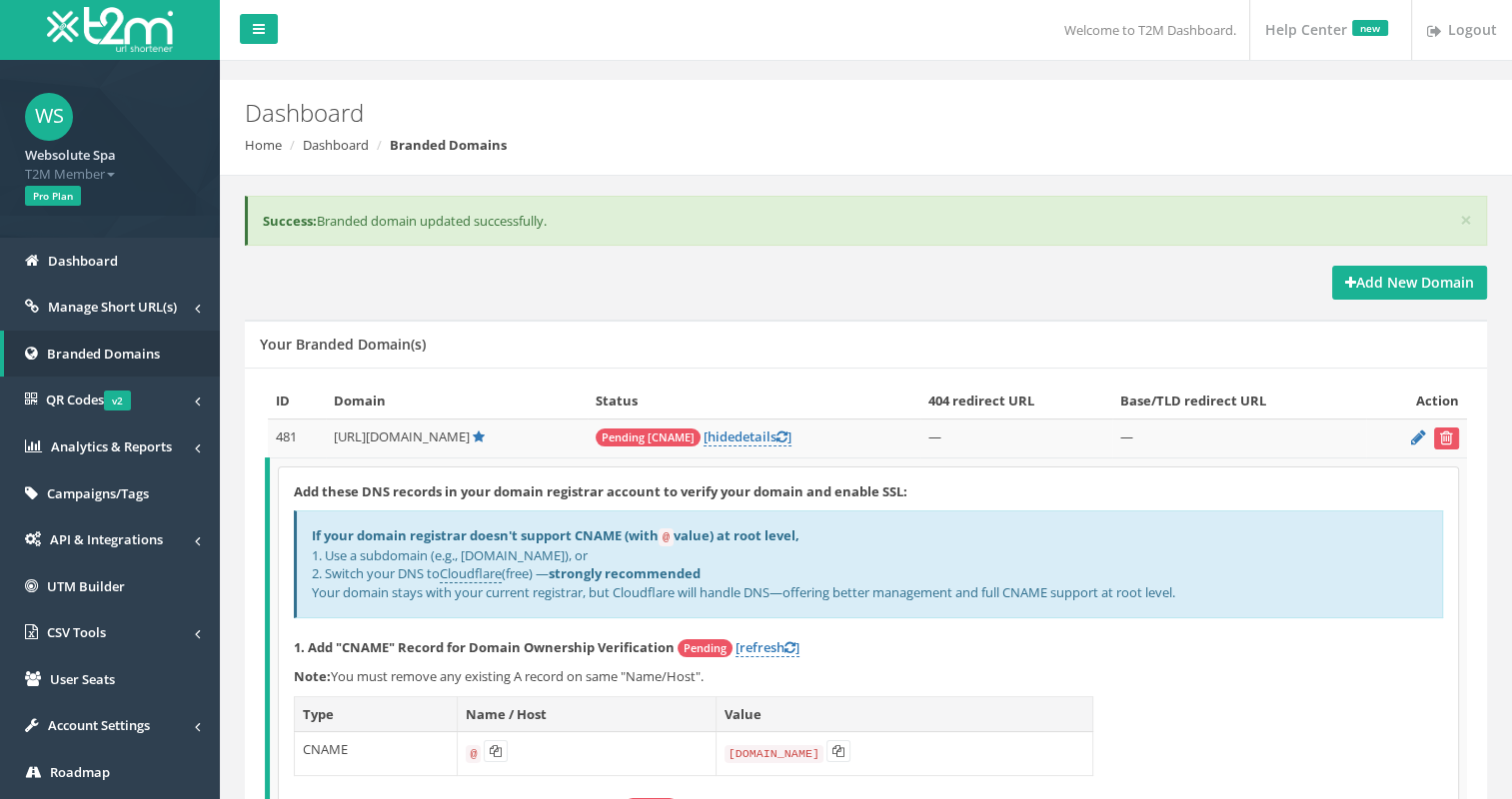 click on "Your Branded Domain(s)" at bounding box center (865, 344) 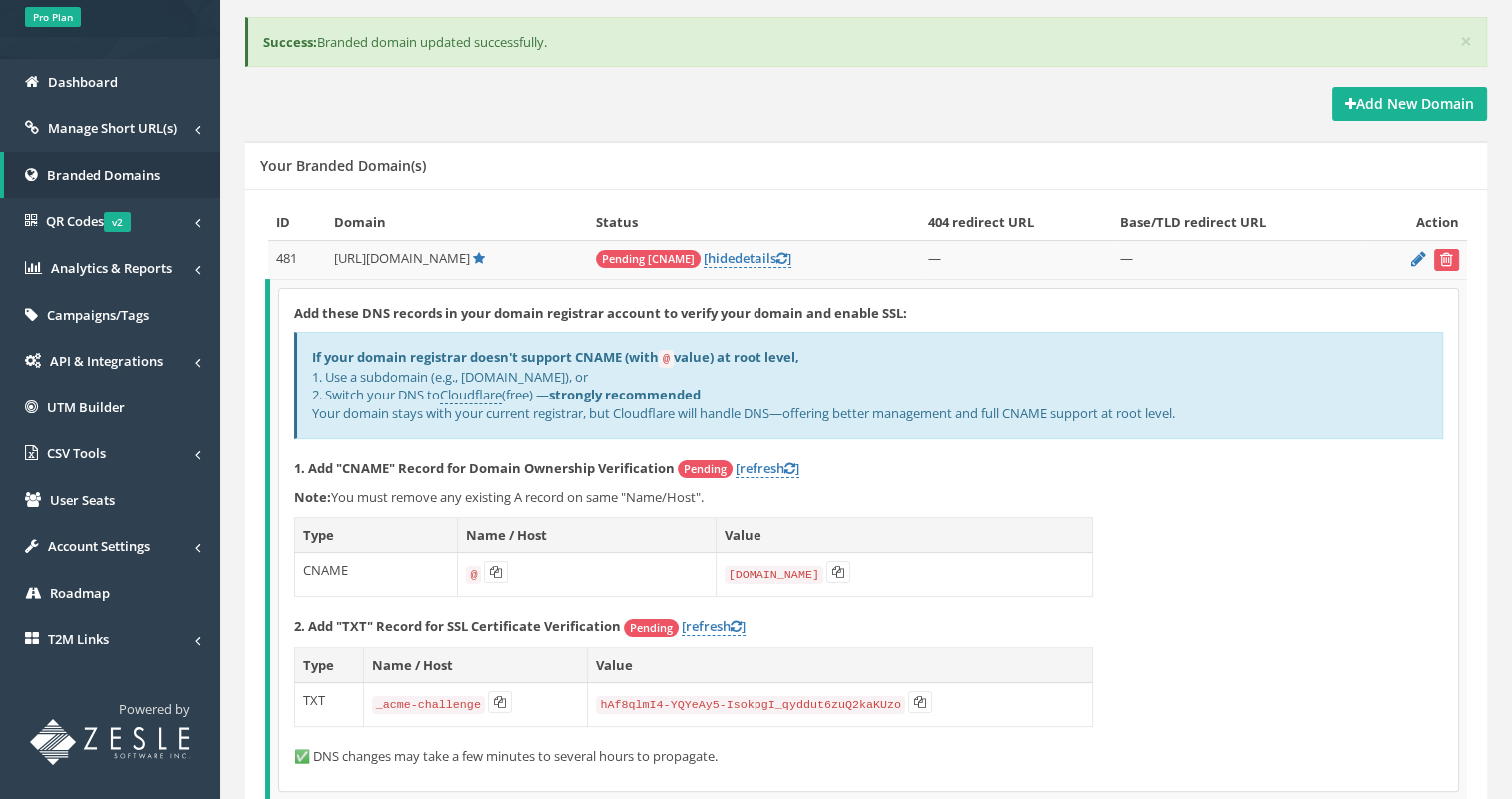 scroll, scrollTop: 200, scrollLeft: 0, axis: vertical 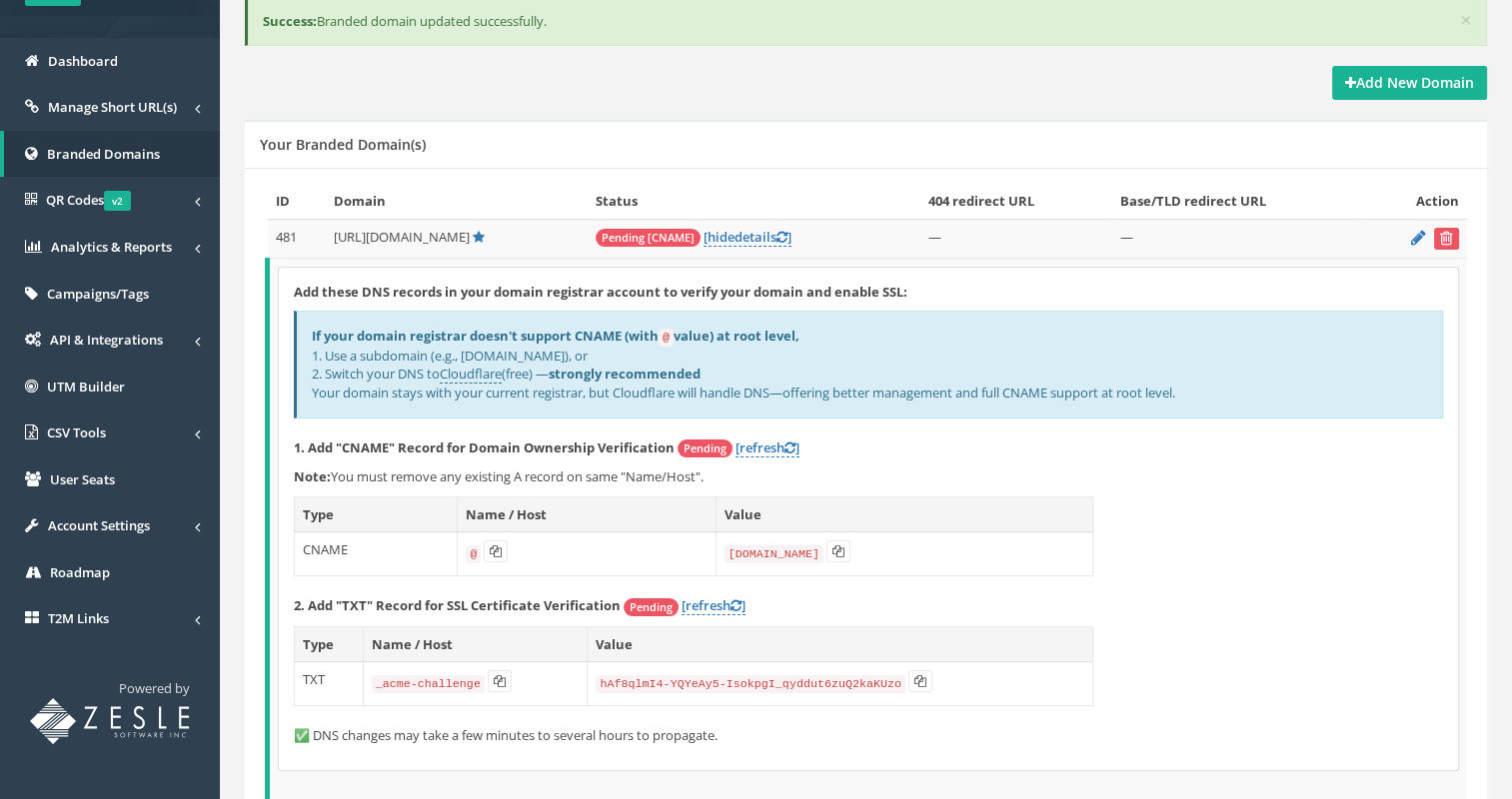 click on "@" at bounding box center (473, 554) 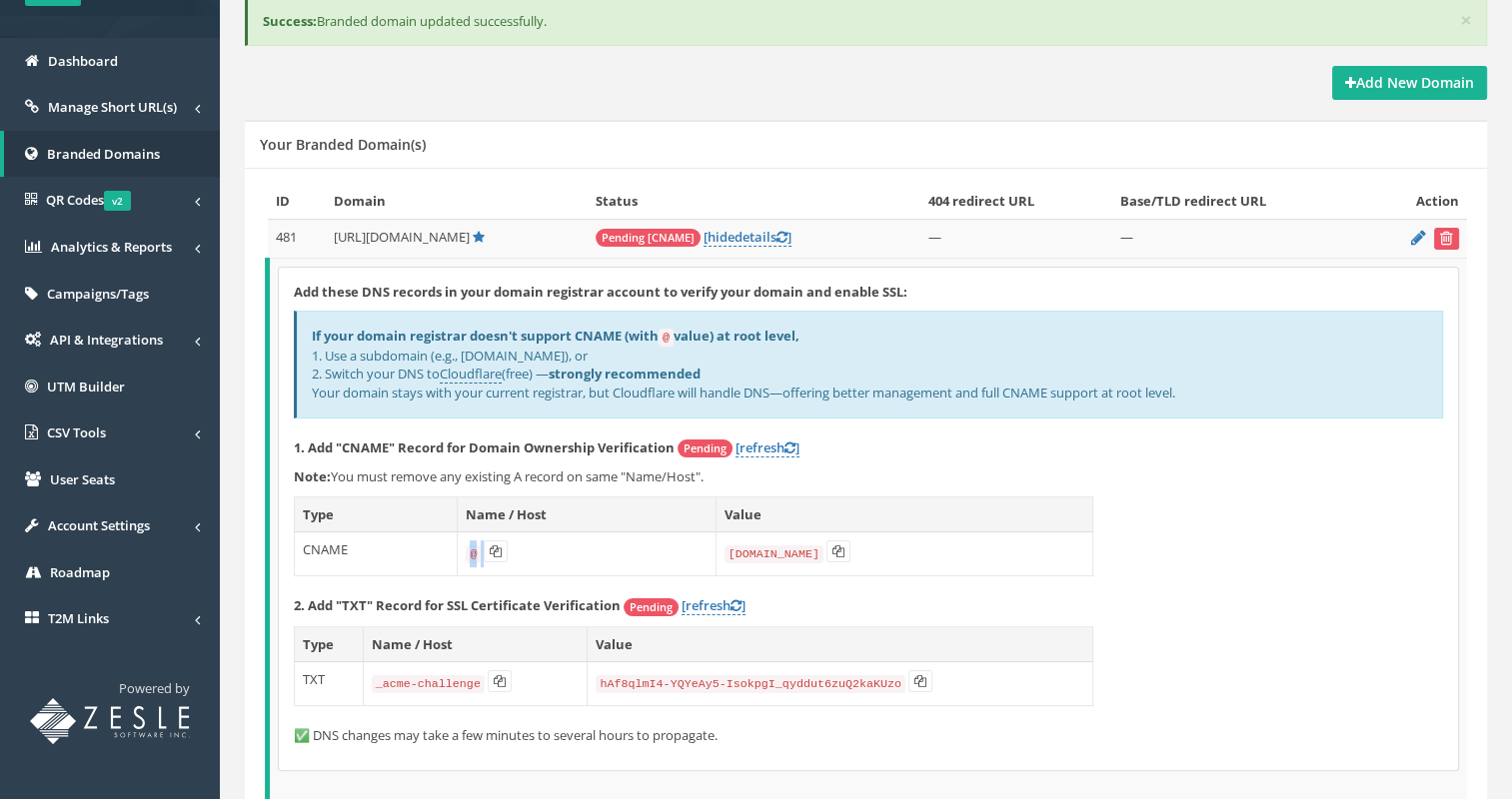 click on "@" at bounding box center (473, 554) 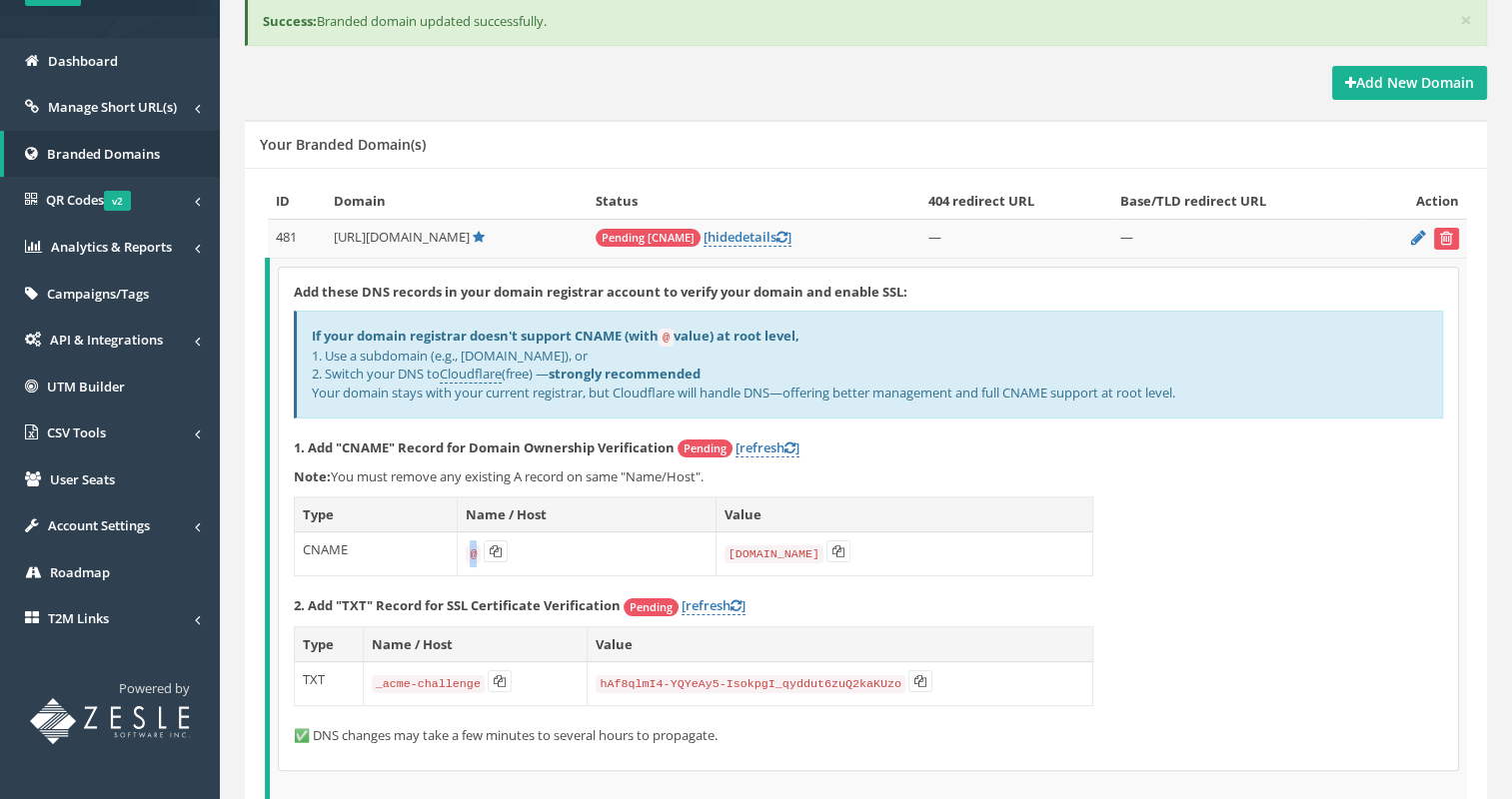 click on "@" at bounding box center (473, 554) 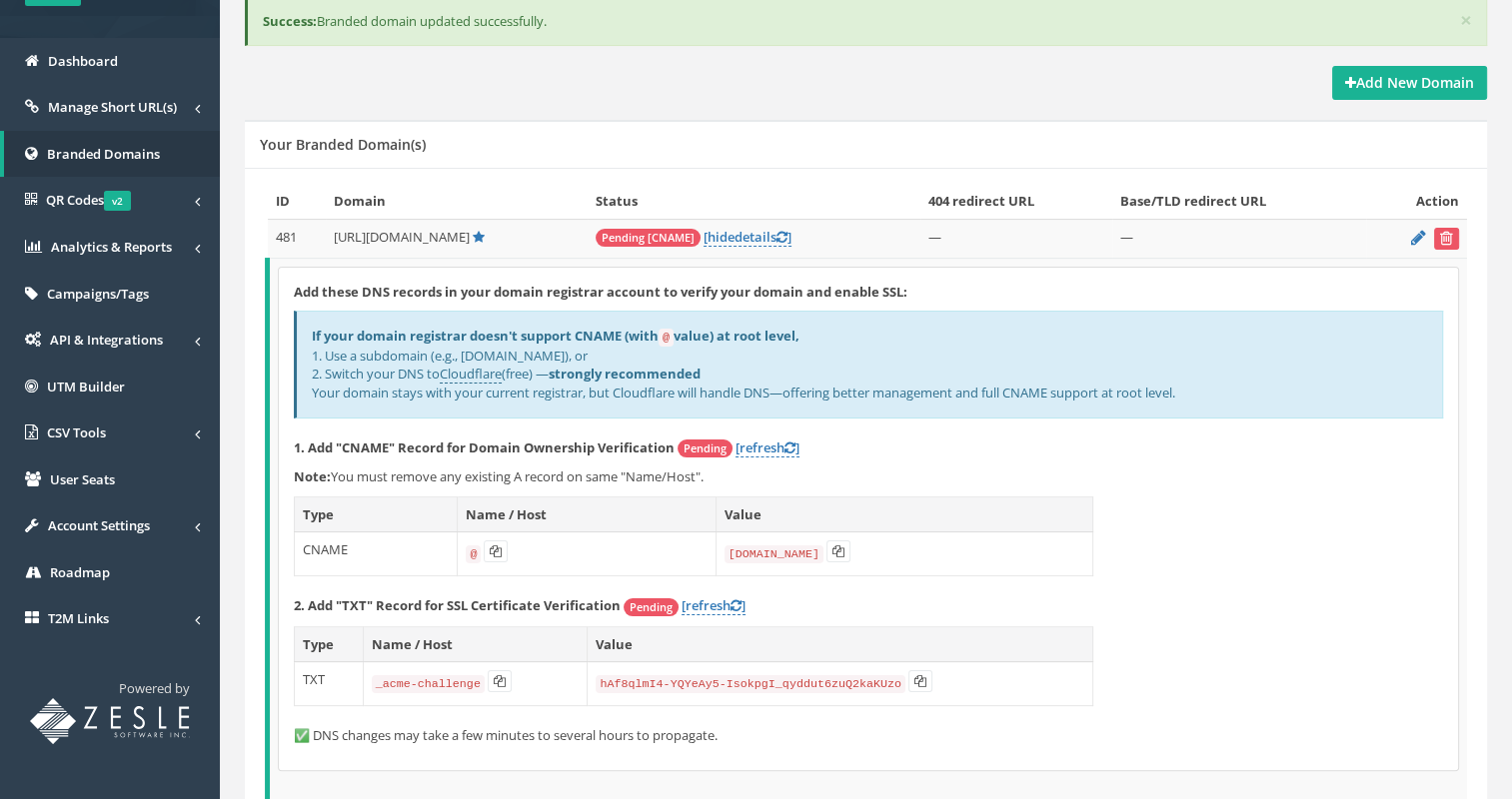 drag, startPoint x: 469, startPoint y: 553, endPoint x: 535, endPoint y: 553, distance: 66 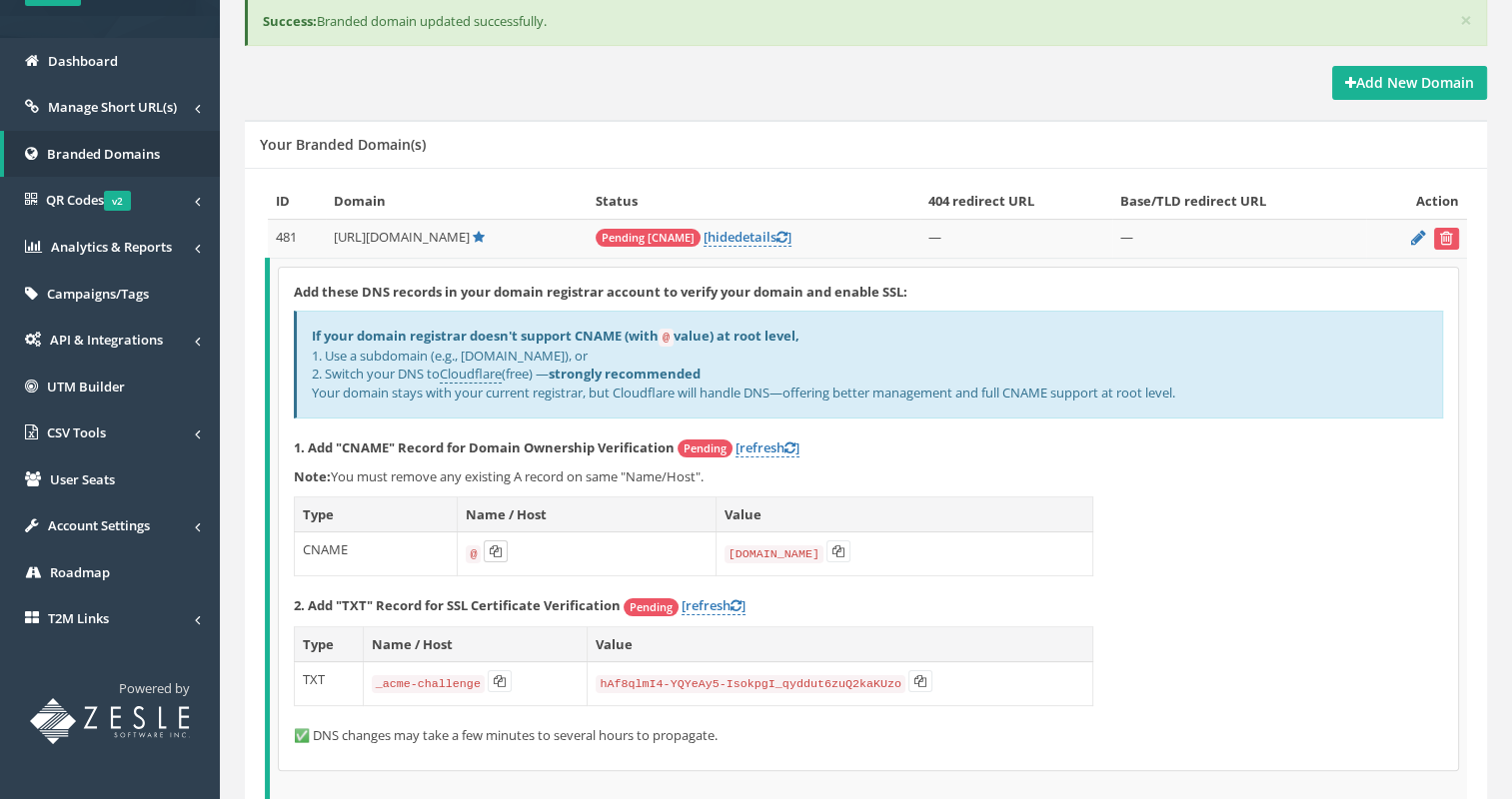click at bounding box center (496, 551) 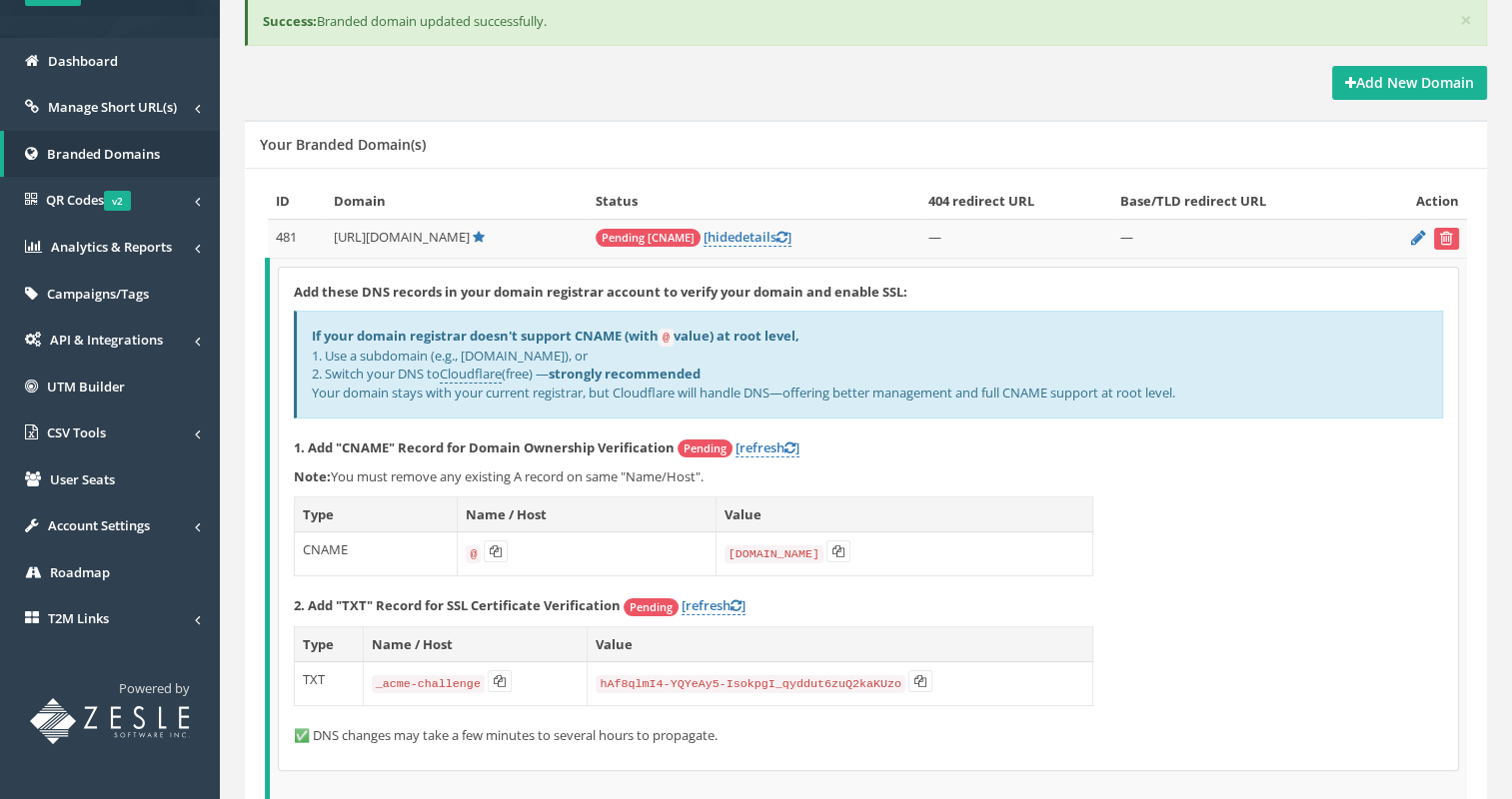 click on "@" at bounding box center [587, 554] 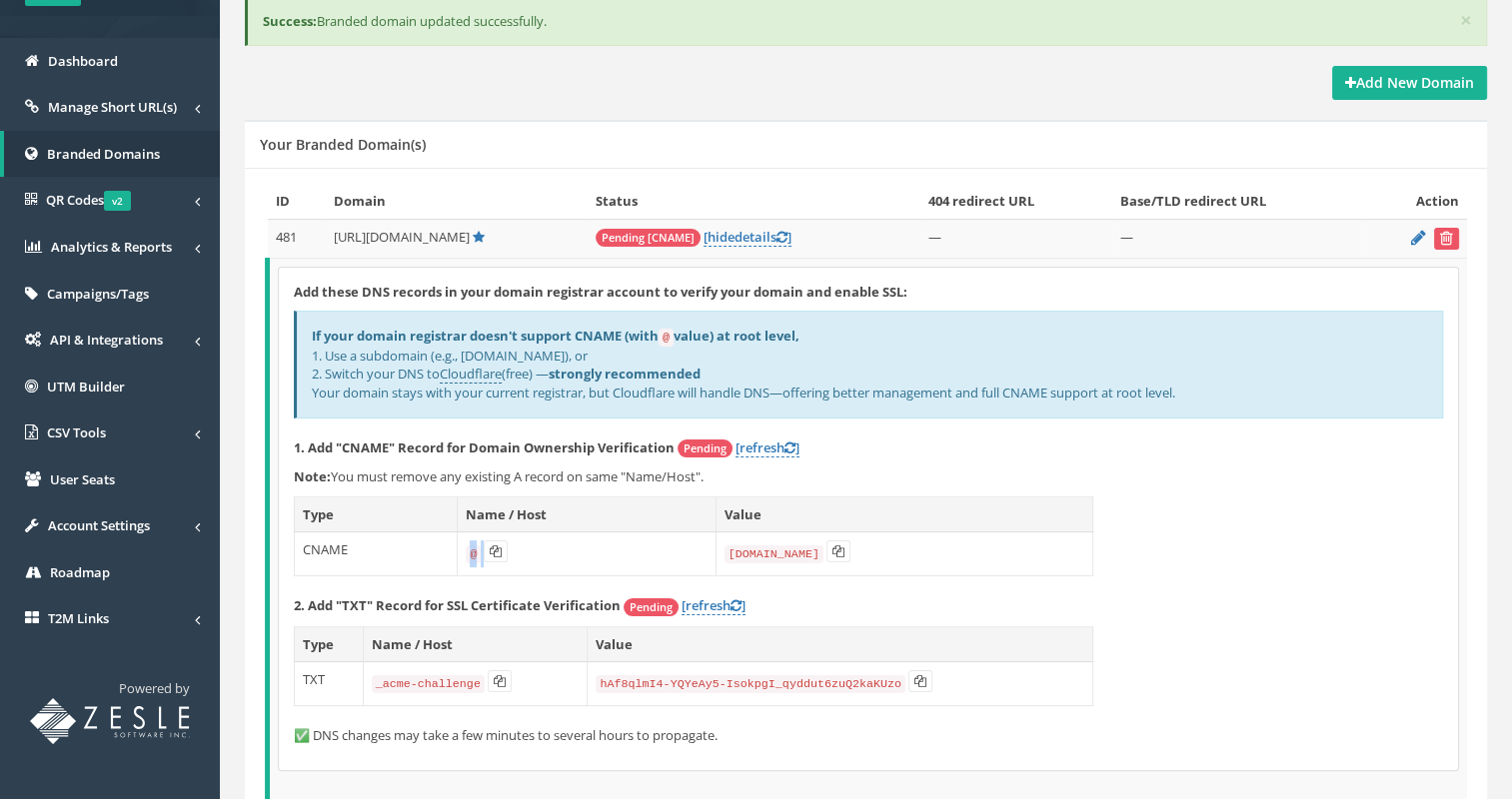 drag, startPoint x: 471, startPoint y: 551, endPoint x: 459, endPoint y: 549, distance: 12.165525 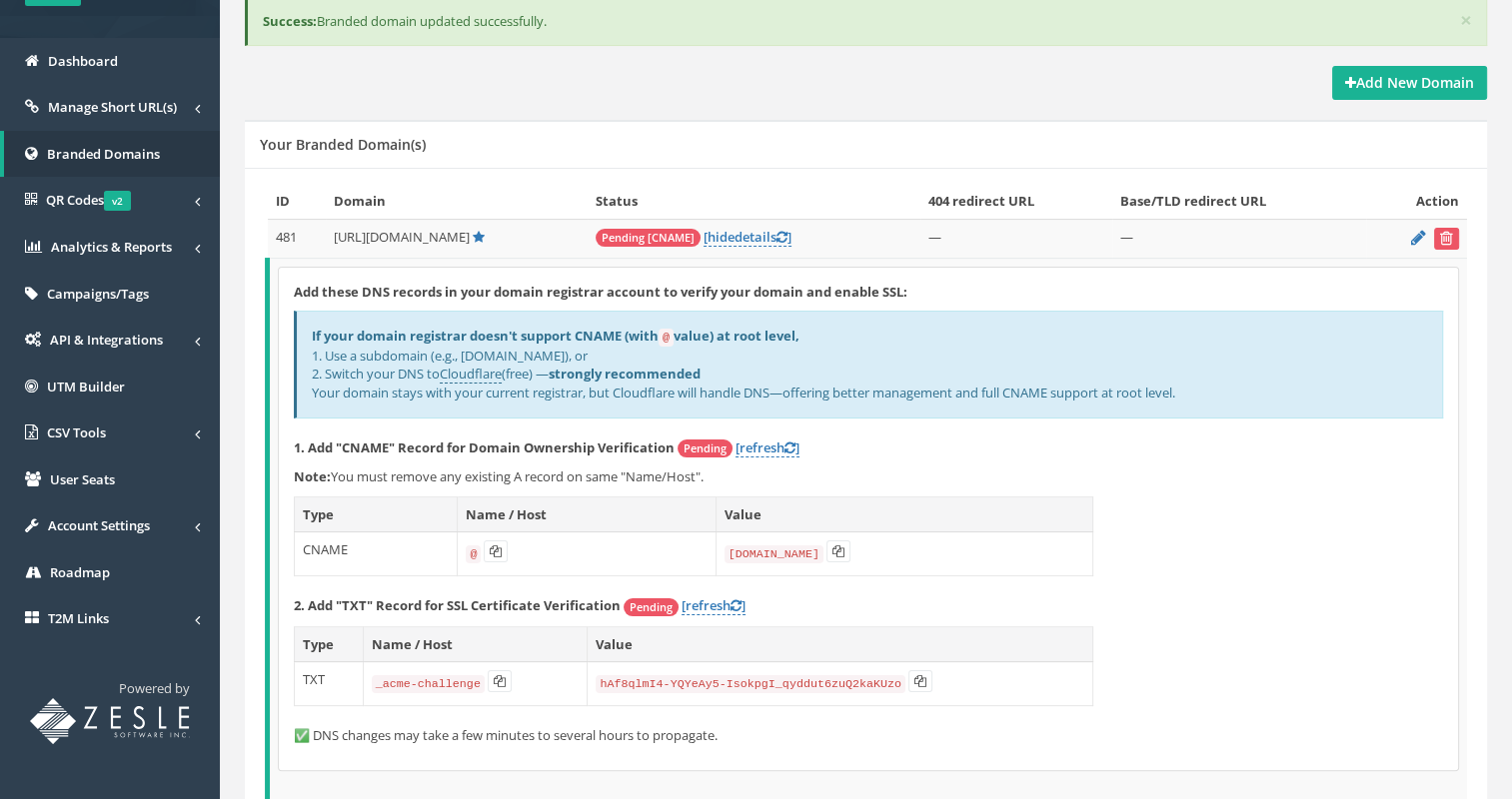 drag, startPoint x: 459, startPoint y: 549, endPoint x: 441, endPoint y: 548, distance: 18.027756 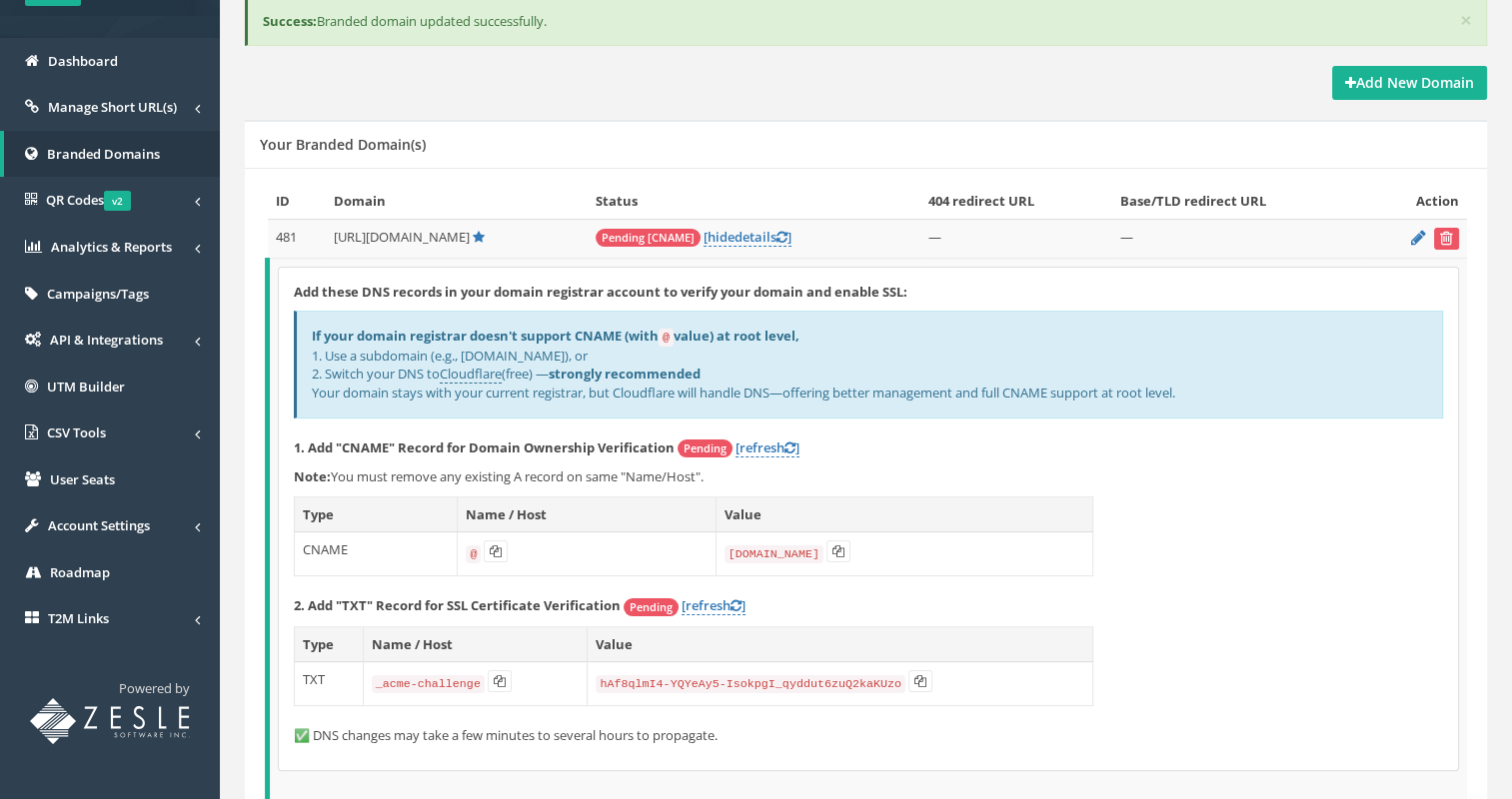 click on "_acme-challenge" at bounding box center (428, 684) 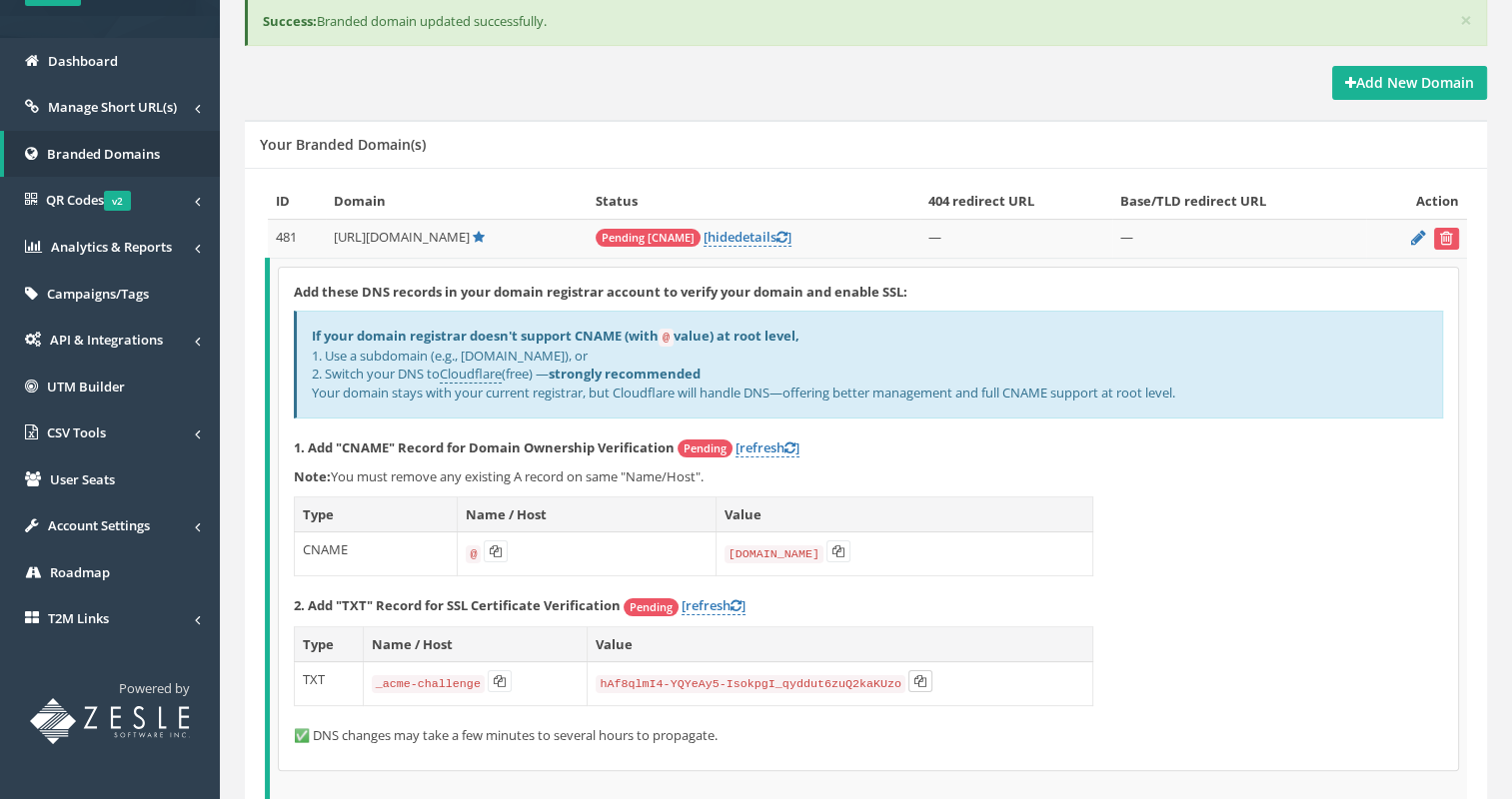 click at bounding box center (920, 681) 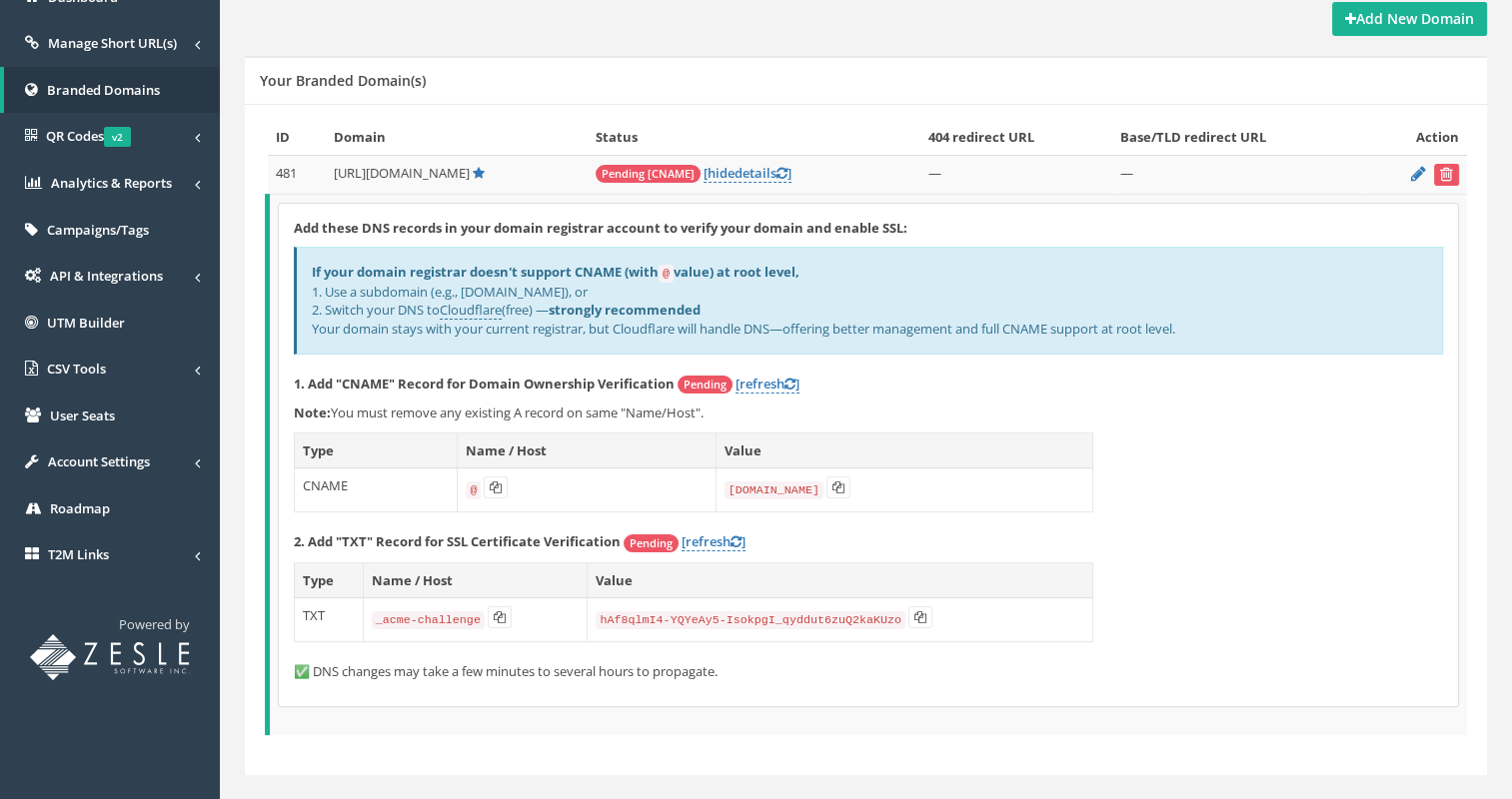 scroll, scrollTop: 298, scrollLeft: 0, axis: vertical 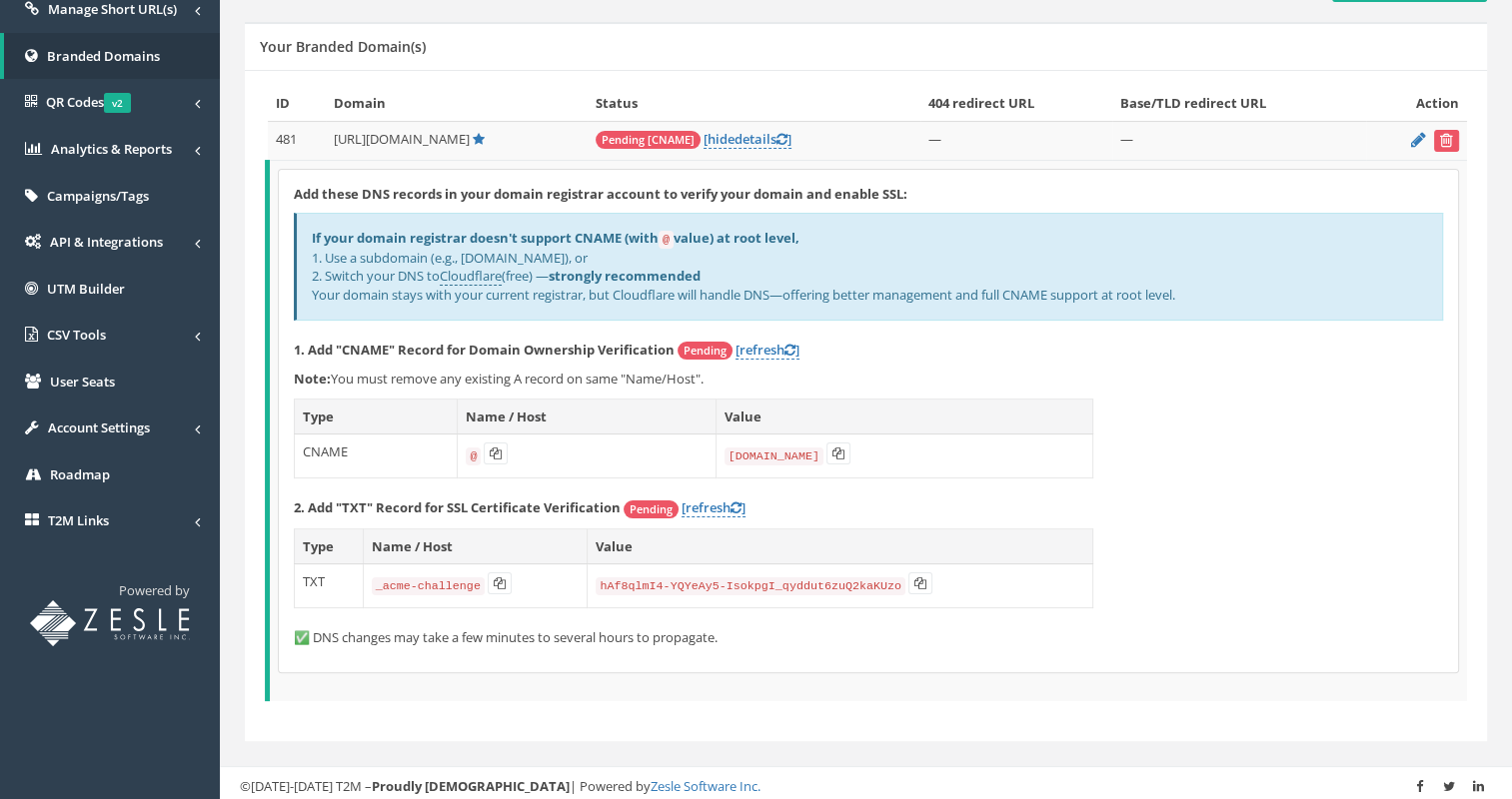 click on "✅ DNS changes may take a few minutes to several hours to propagate." at bounding box center (868, 637) 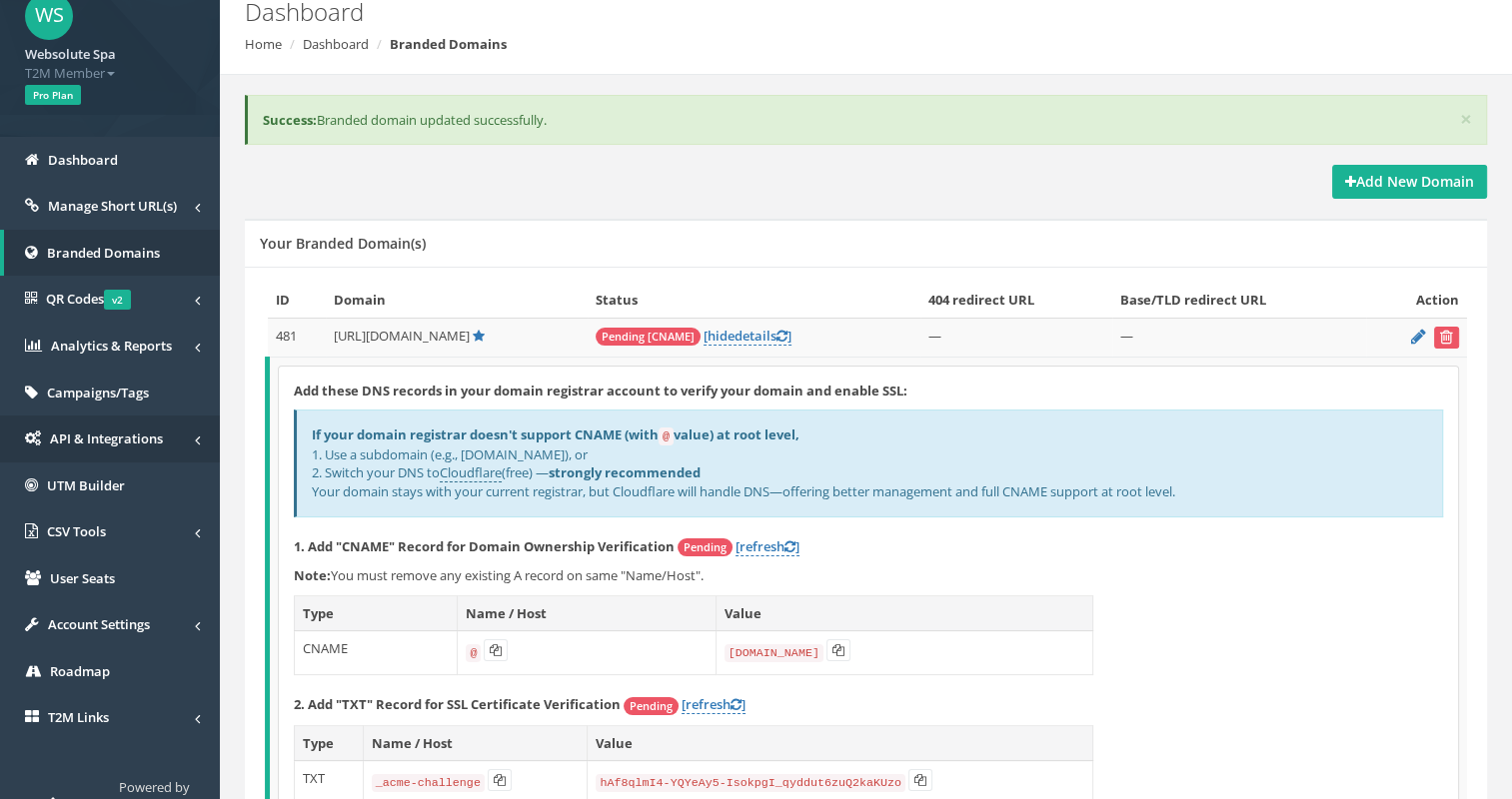 scroll, scrollTop: 98, scrollLeft: 0, axis: vertical 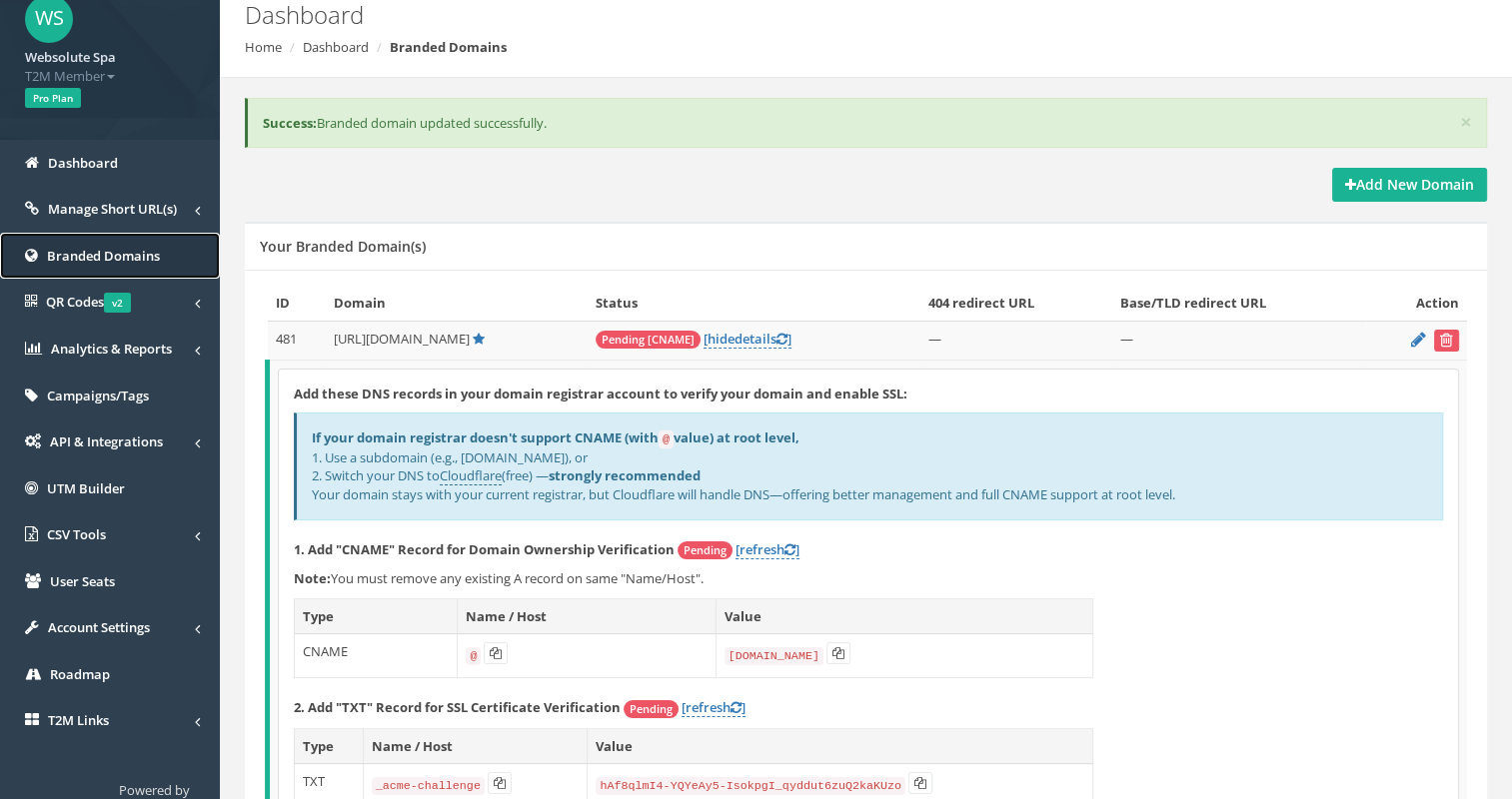 click on "Branded Domains" at bounding box center [103, 256] 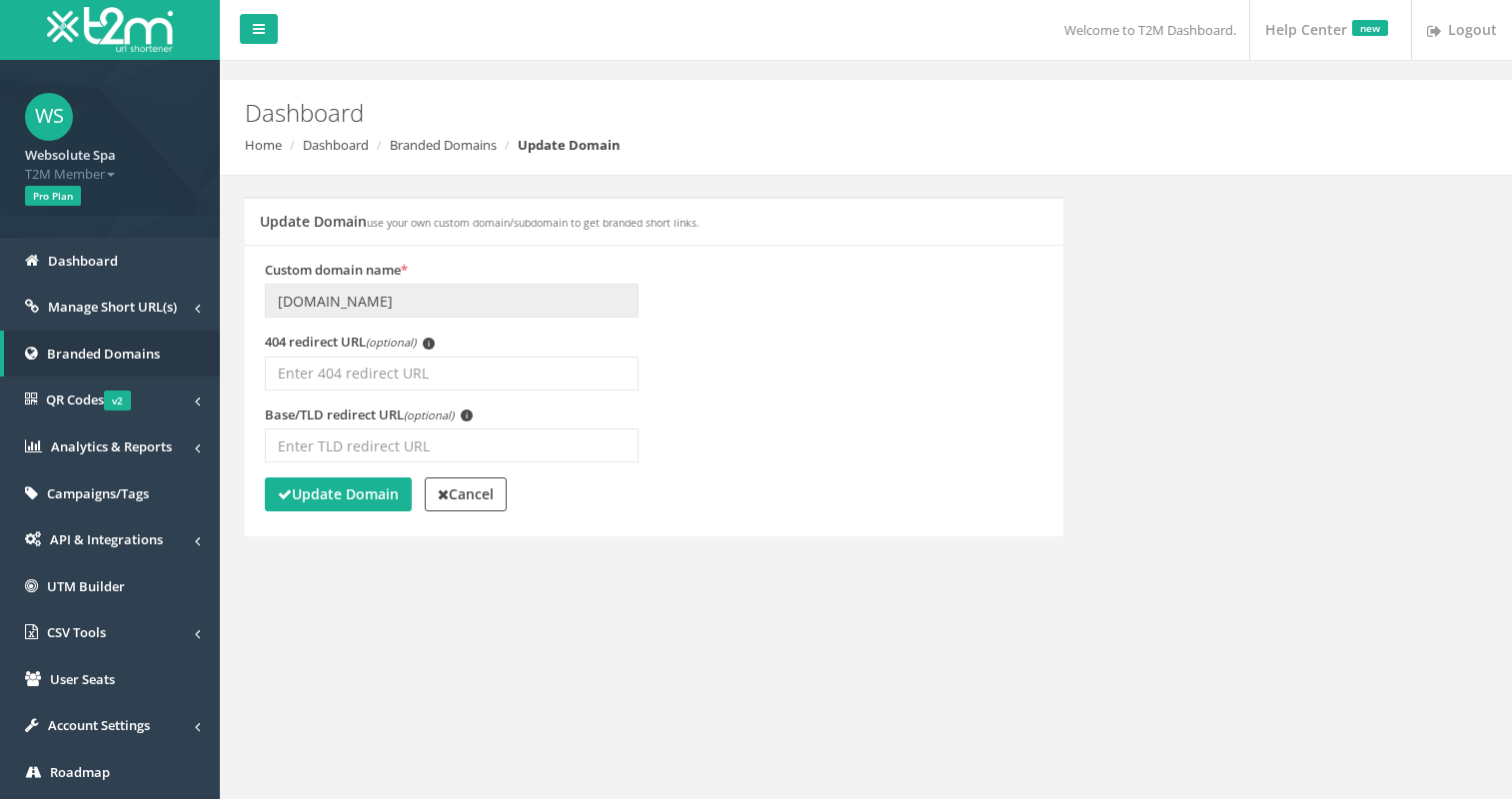 scroll, scrollTop: 0, scrollLeft: 0, axis: both 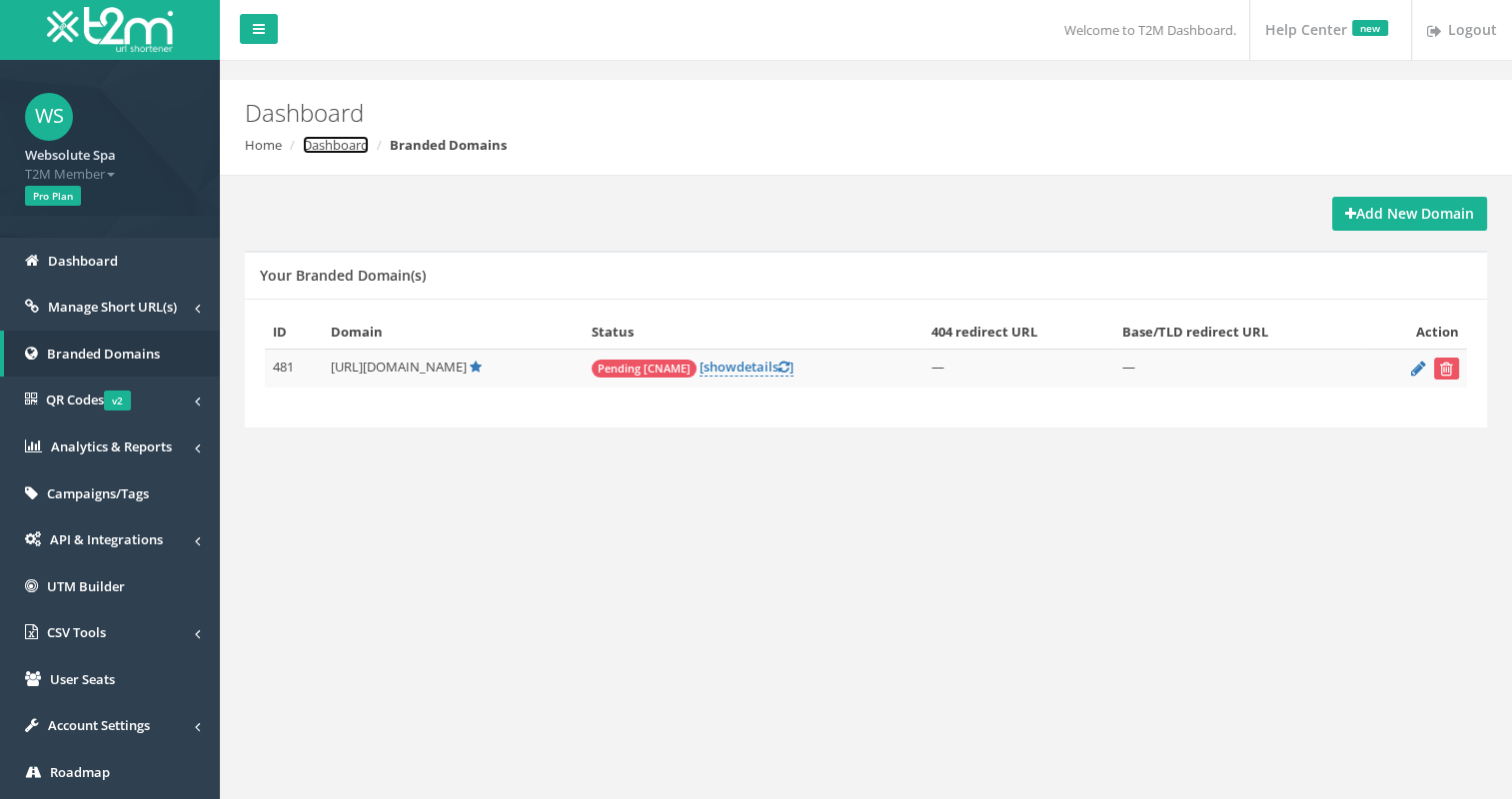 click on "Dashboard" at bounding box center (336, 145) 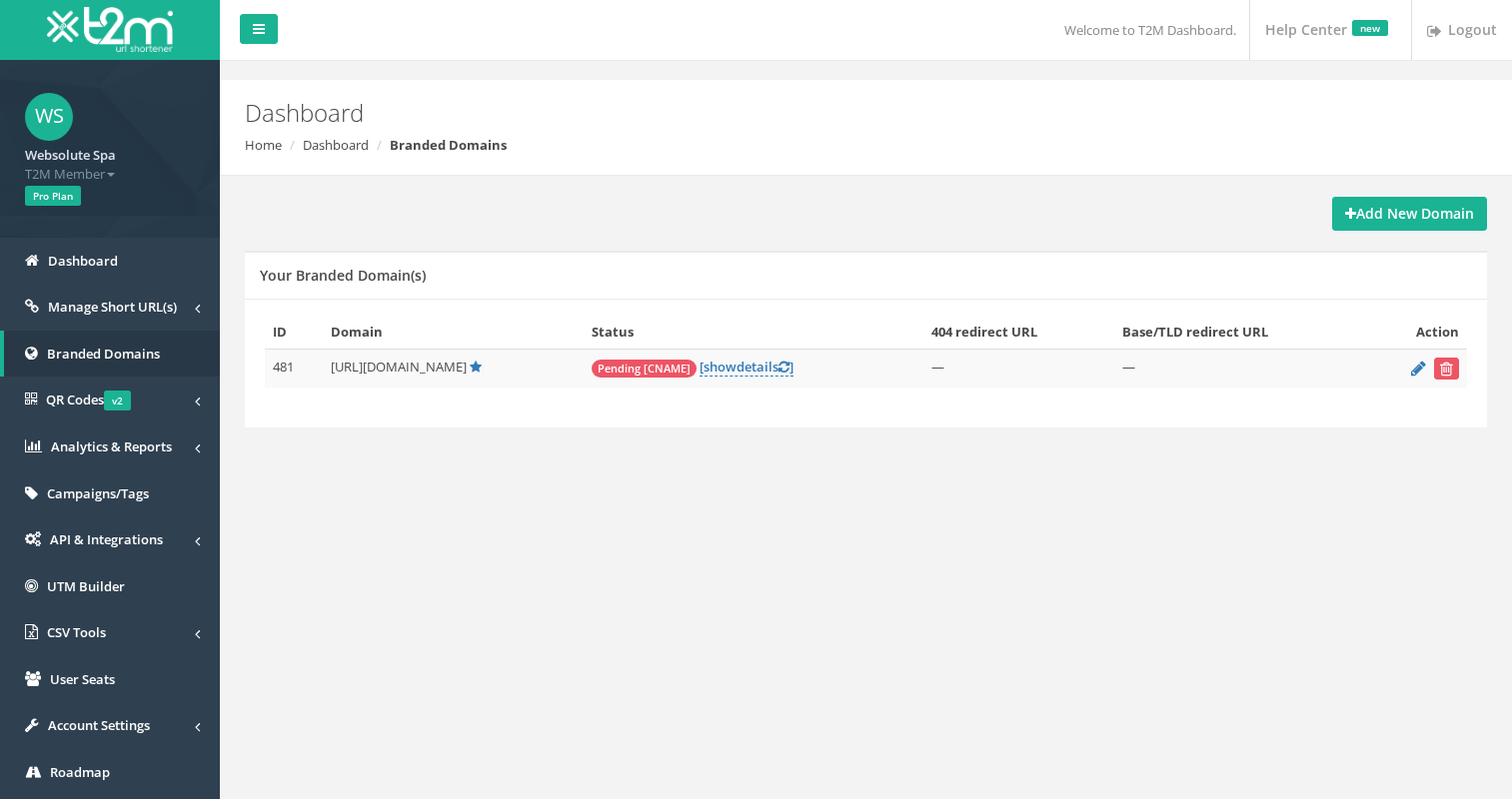 scroll, scrollTop: 0, scrollLeft: 0, axis: both 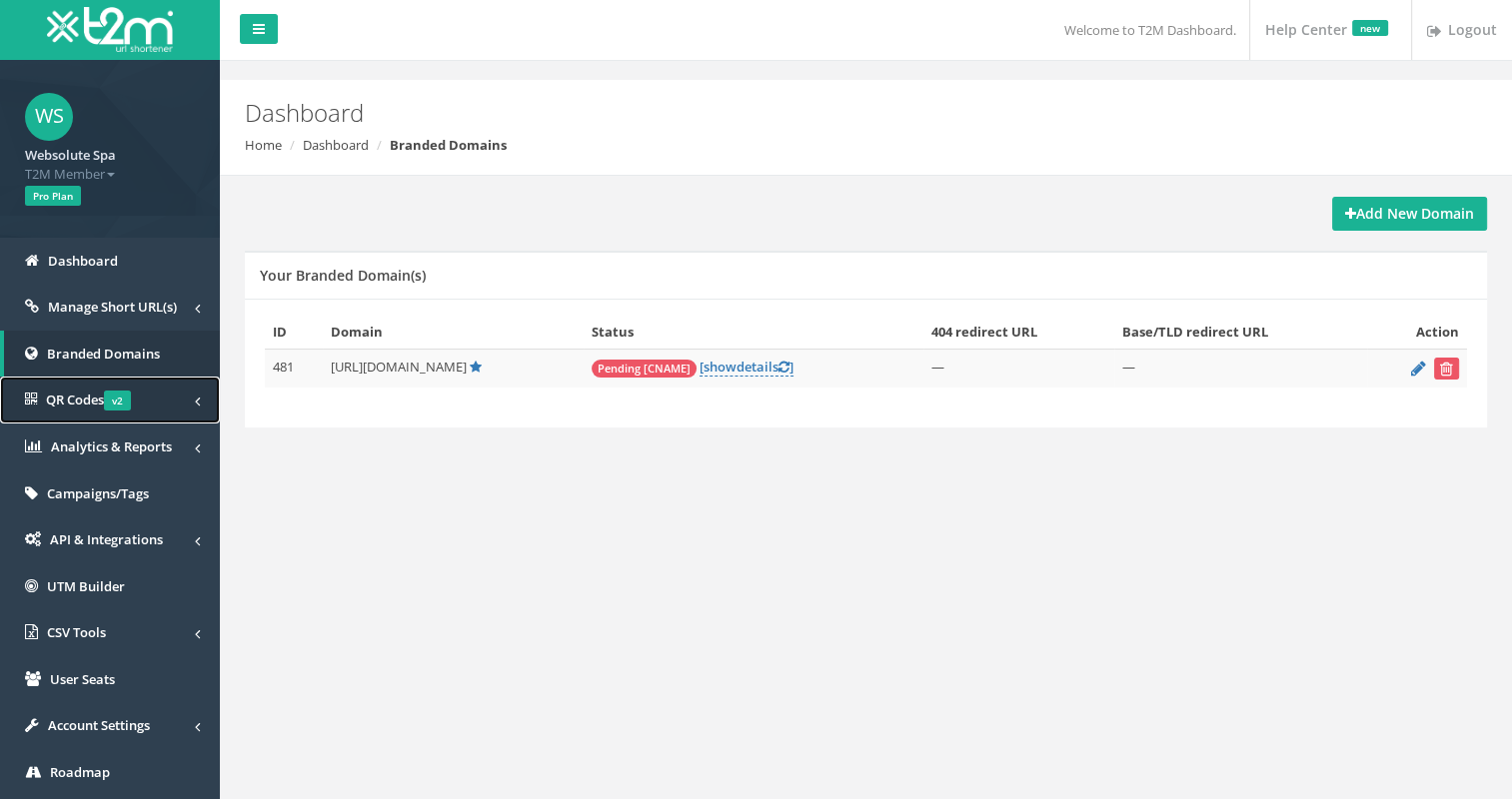 click on "QR Codes  v2" at bounding box center [110, 400] 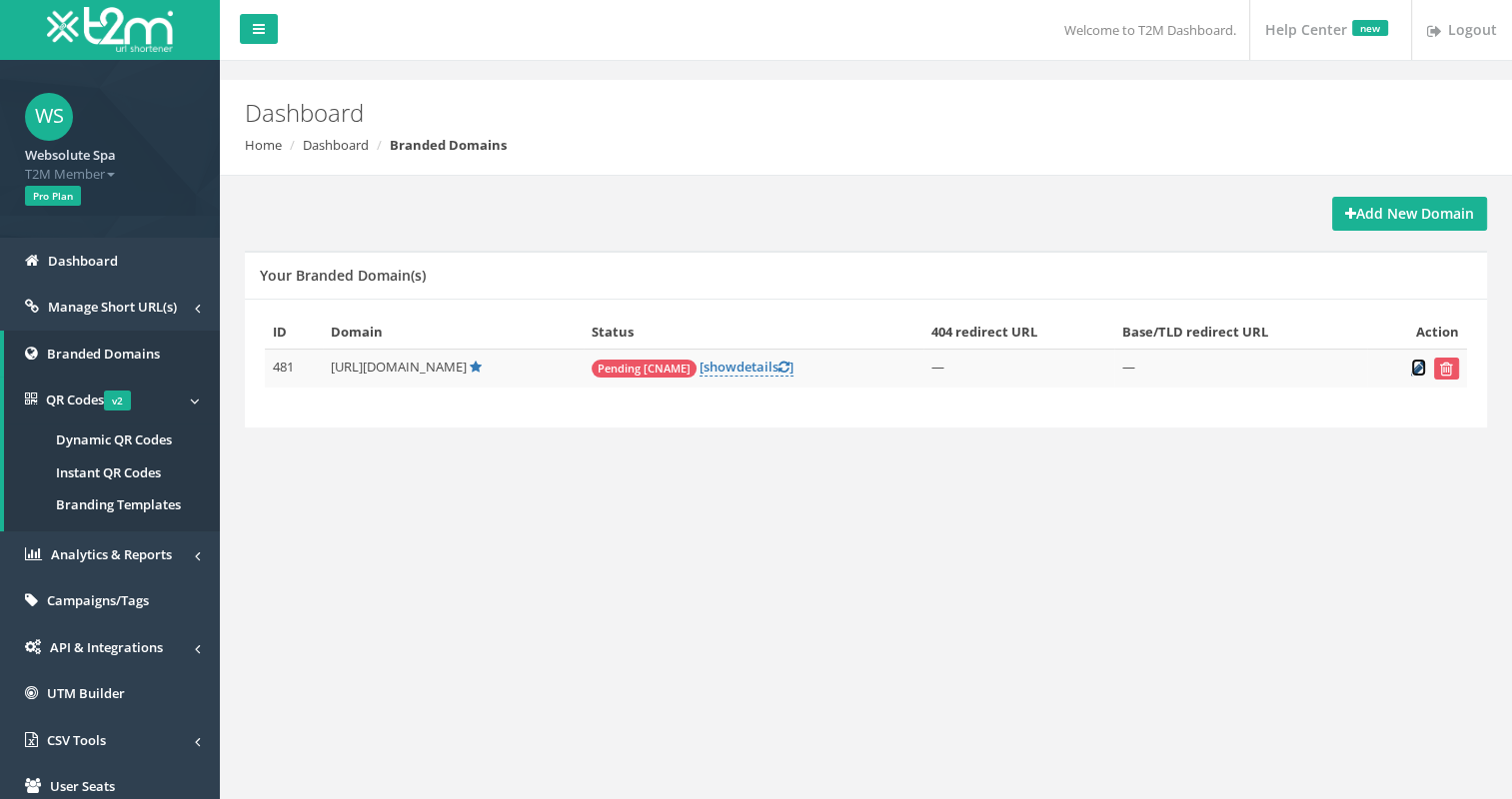 click at bounding box center [1418, 368] 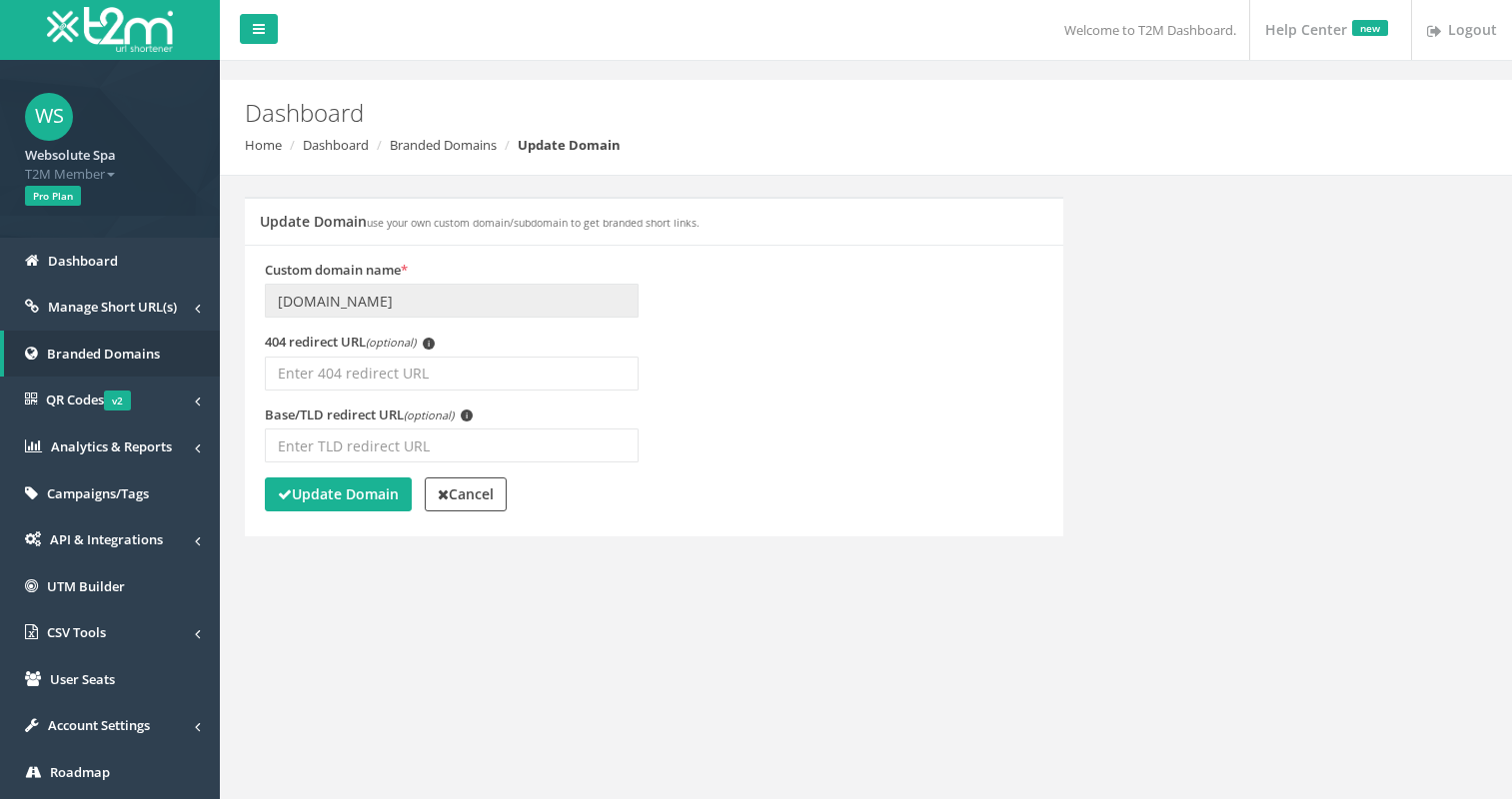 scroll, scrollTop: 0, scrollLeft: 0, axis: both 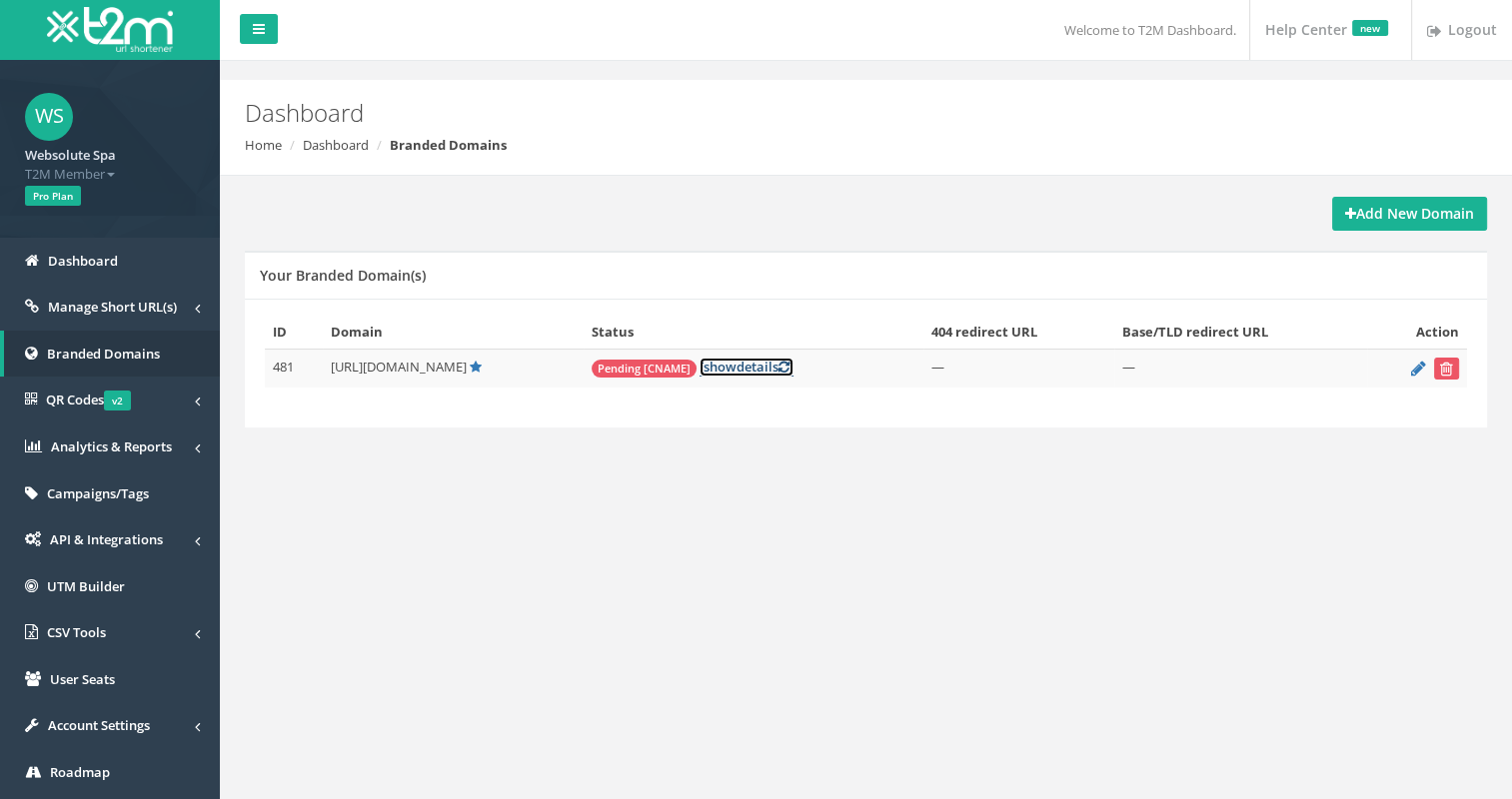 click on "[ show  details  ]" at bounding box center (747, 367) 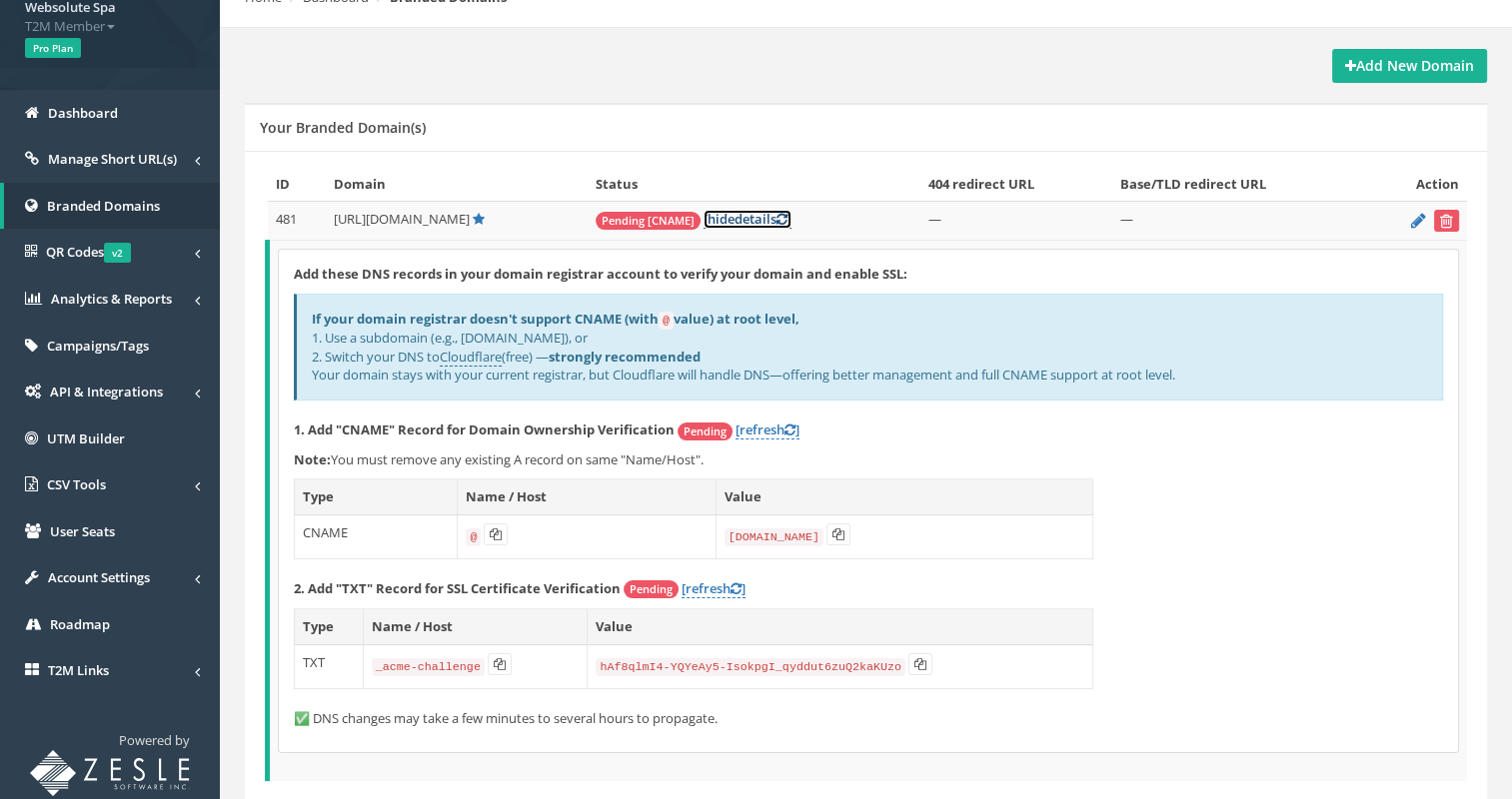 scroll, scrollTop: 200, scrollLeft: 0, axis: vertical 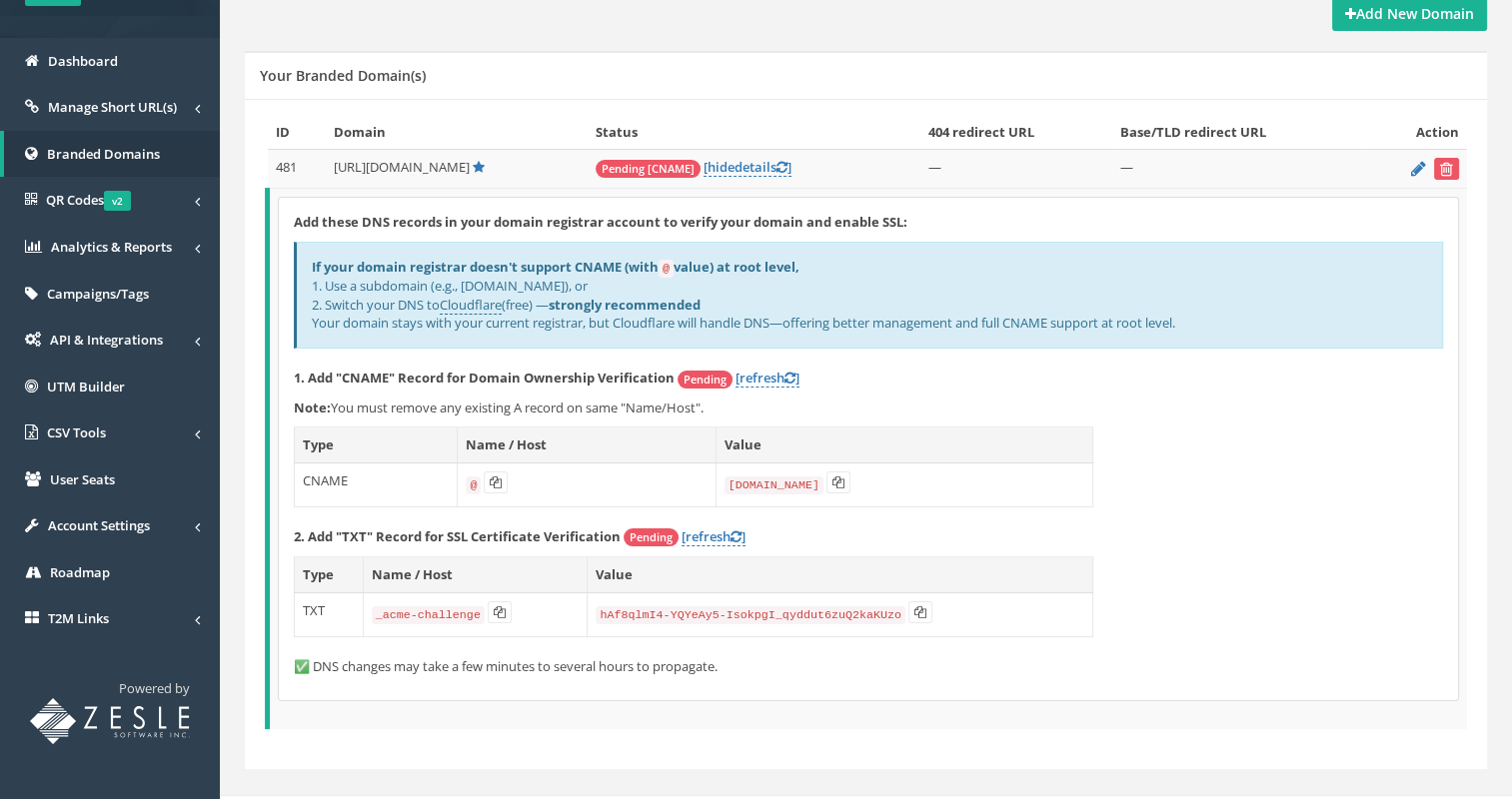 click on "[DOMAIN_NAME]" at bounding box center [773, 485] 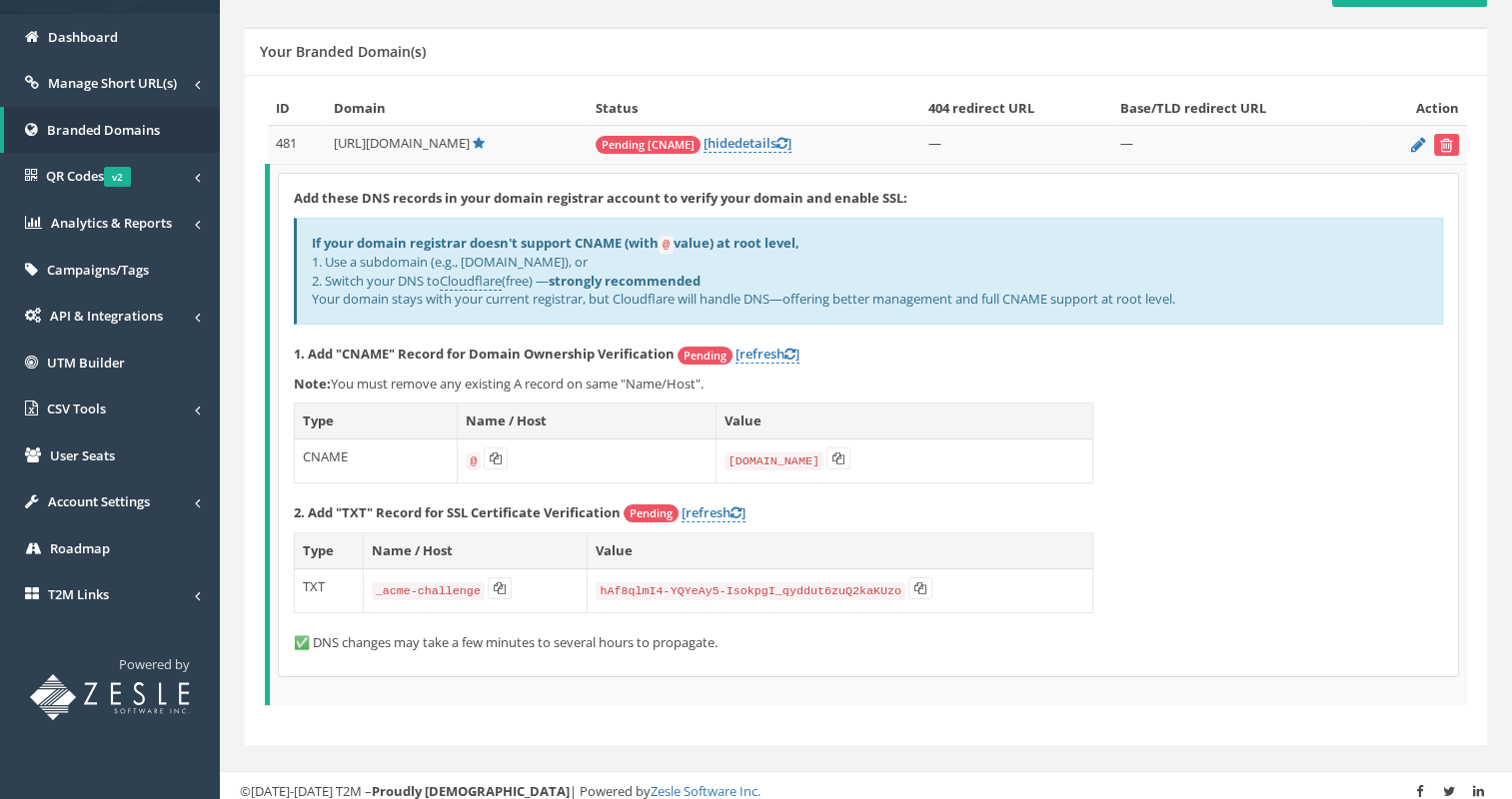 scroll, scrollTop: 228, scrollLeft: 0, axis: vertical 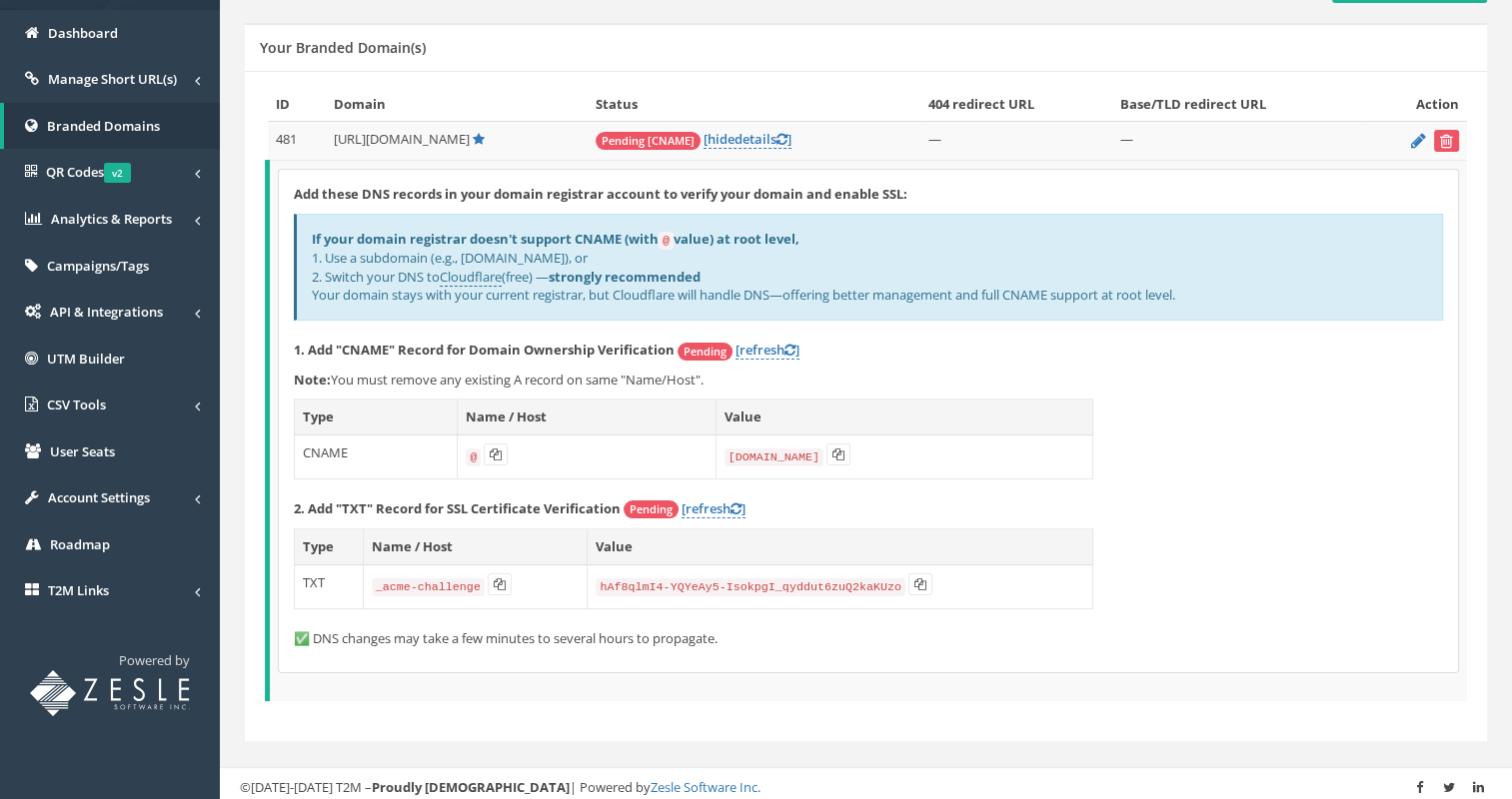 click on "If your domain registrar doesn't support CNAME (with  @  value) at root level,
1. Use a subdomain (e.g., [DOMAIN_NAME]), or
2. Switch your DNS to  Cloudflare  (free) —  strongly recommended
Your domain stays with your current registrar, but Cloudflare will handle DNS—offering better management and full CNAME support at root level." at bounding box center (868, 267) 